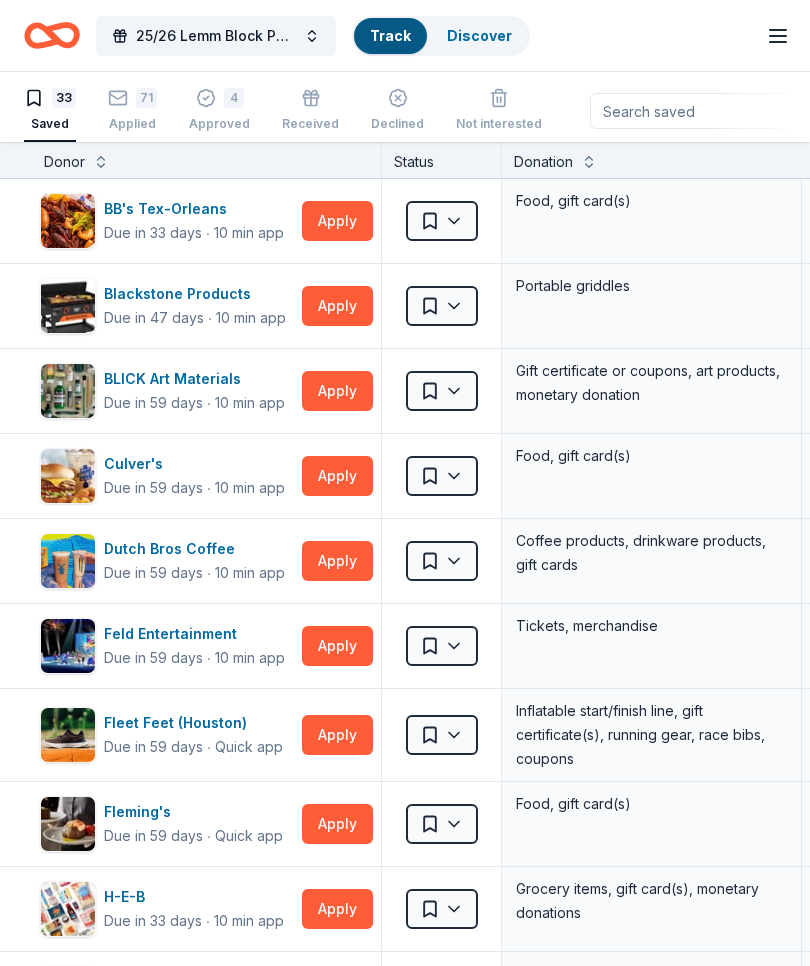 scroll, scrollTop: 0, scrollLeft: 0, axis: both 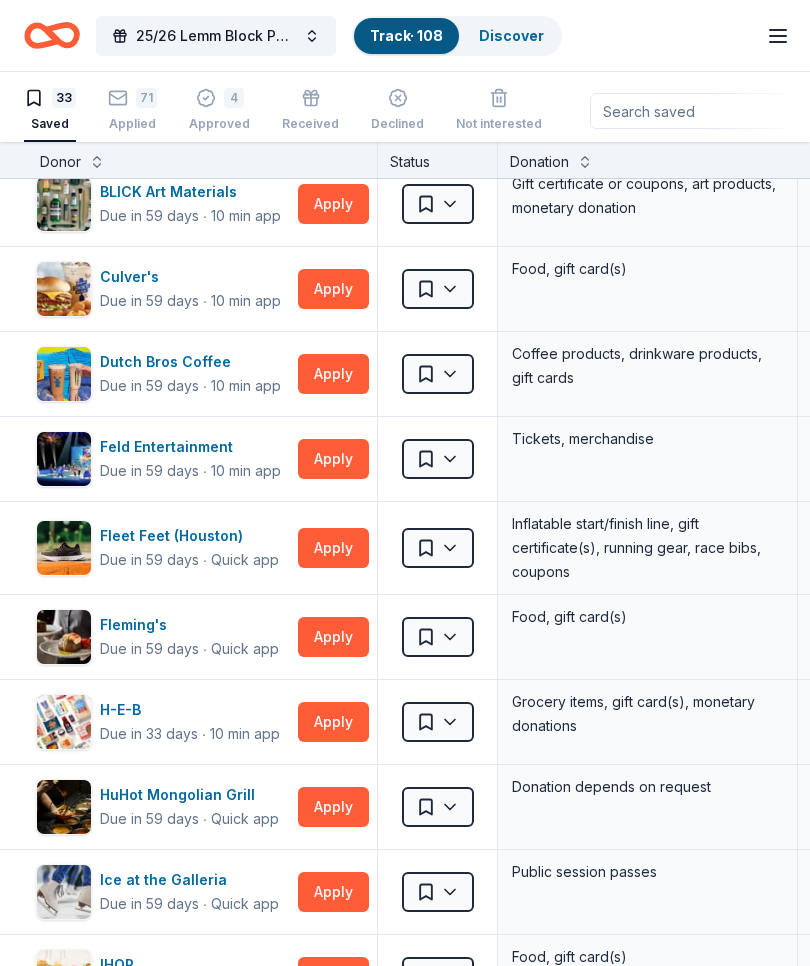 click on "Apply" at bounding box center [333, 637] 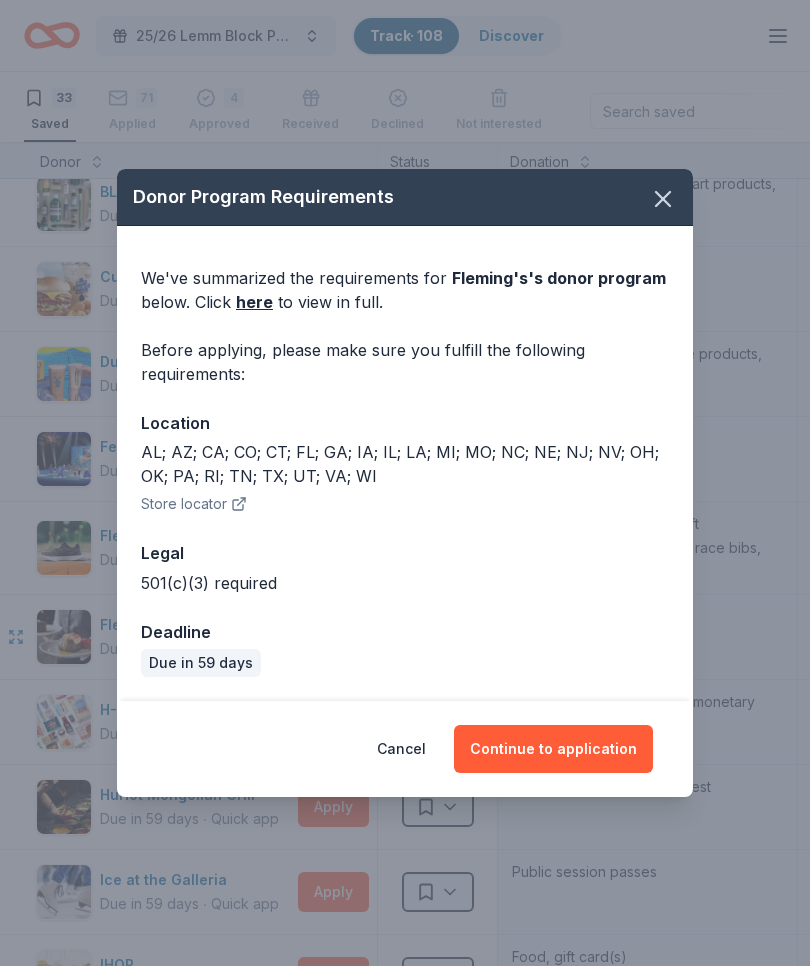 click on "Continue to application" at bounding box center (553, 749) 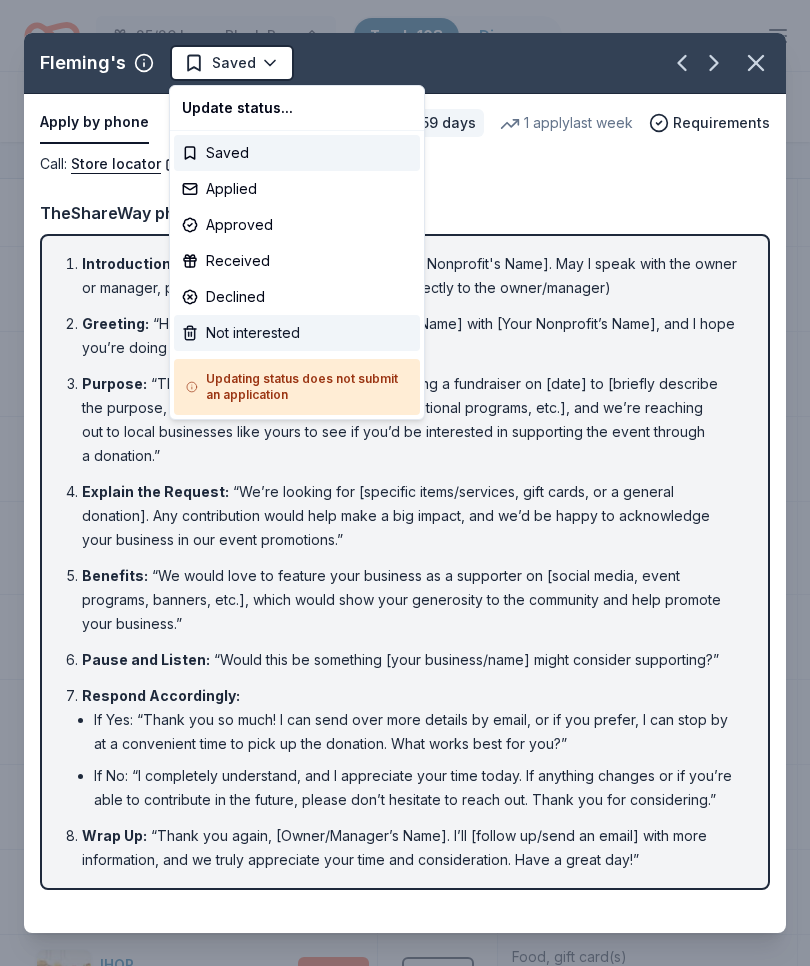click on "Not interested" at bounding box center (297, 333) 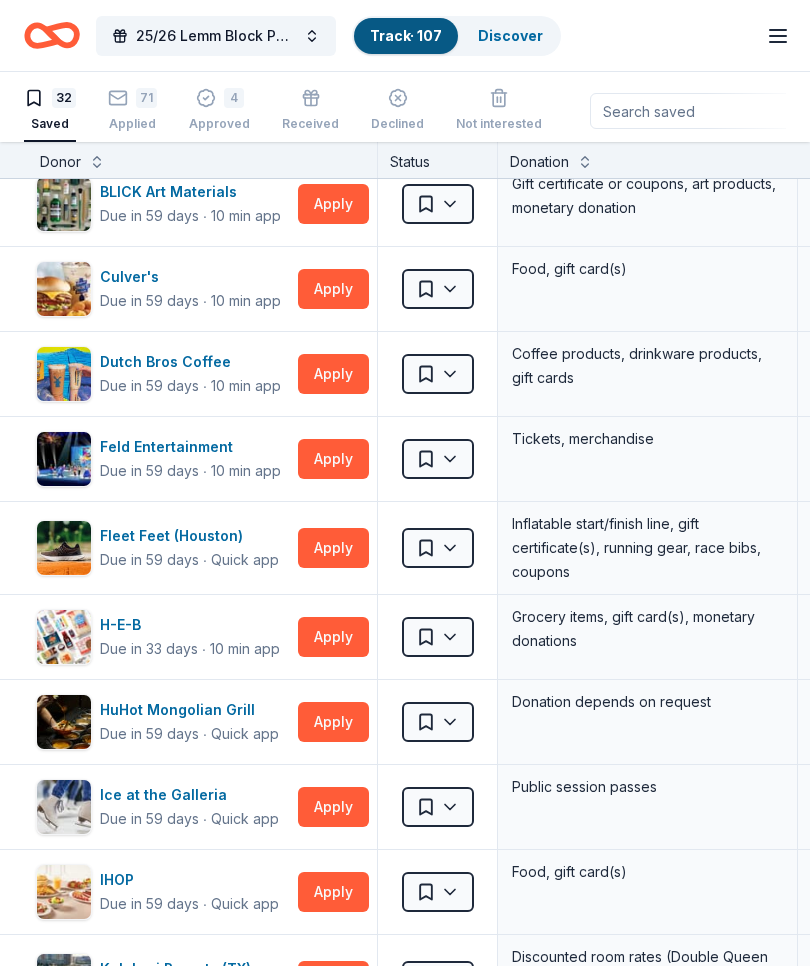 click on "Apply" at bounding box center (333, 637) 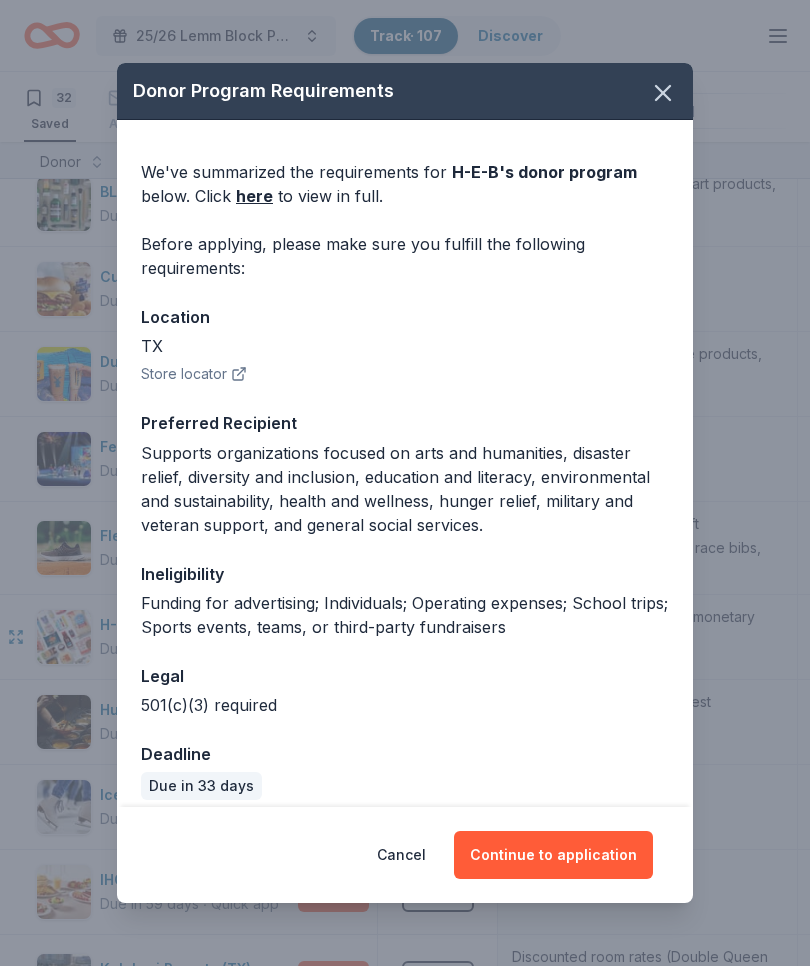 click on "Continue to application" at bounding box center [553, 855] 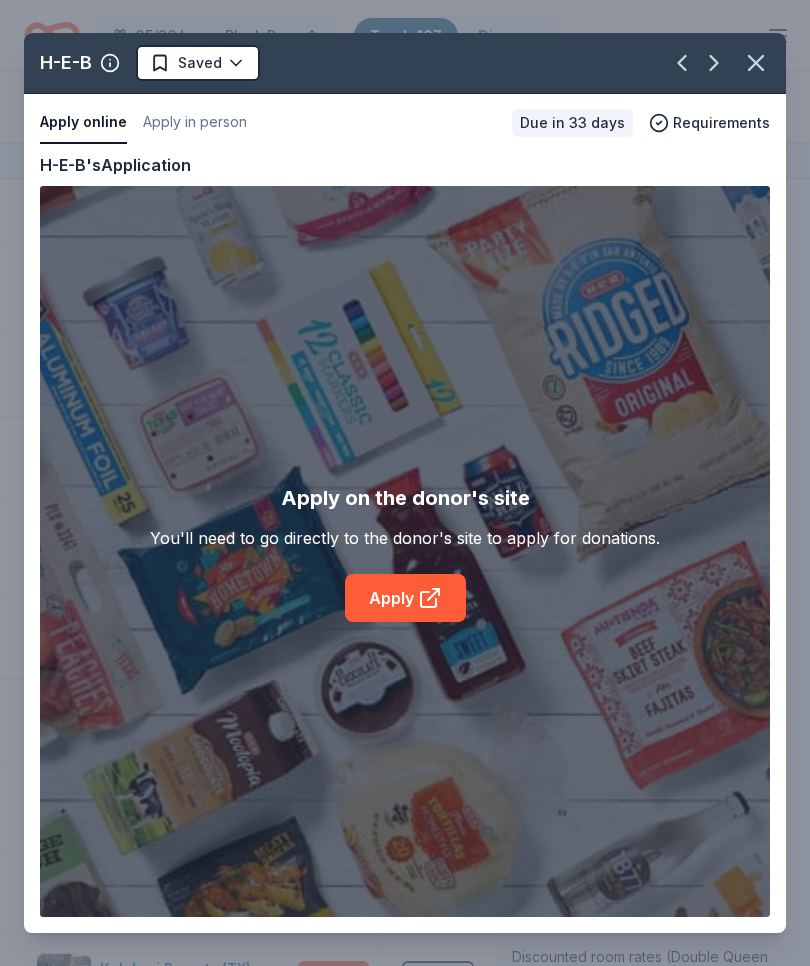 click 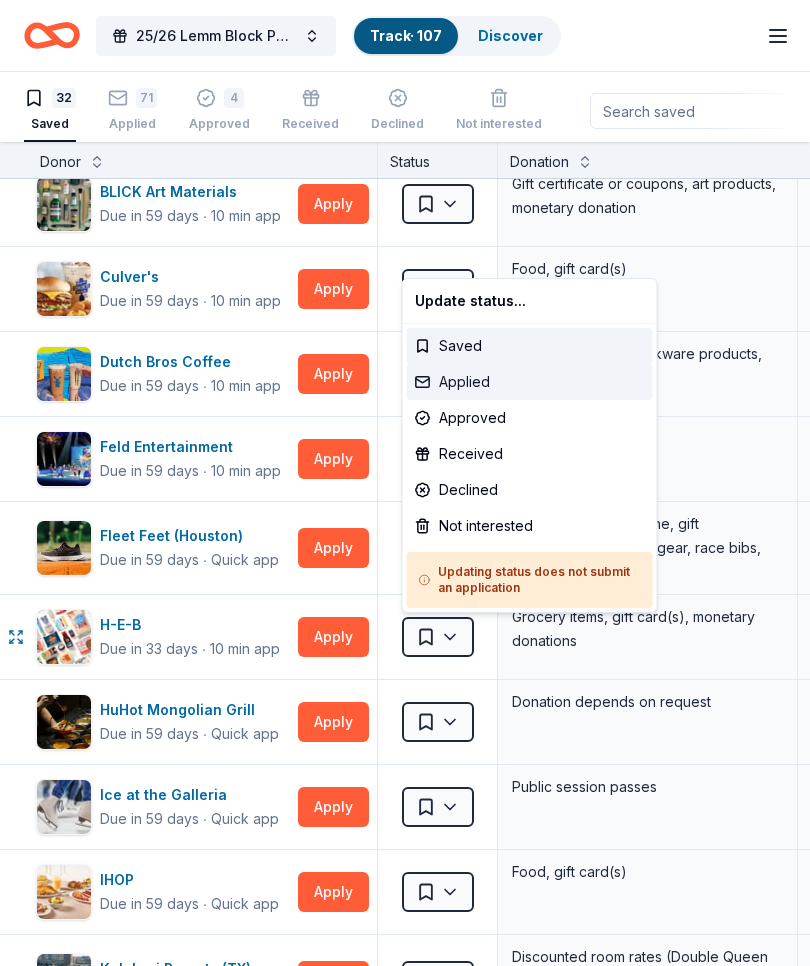 click on "Applied" at bounding box center (530, 382) 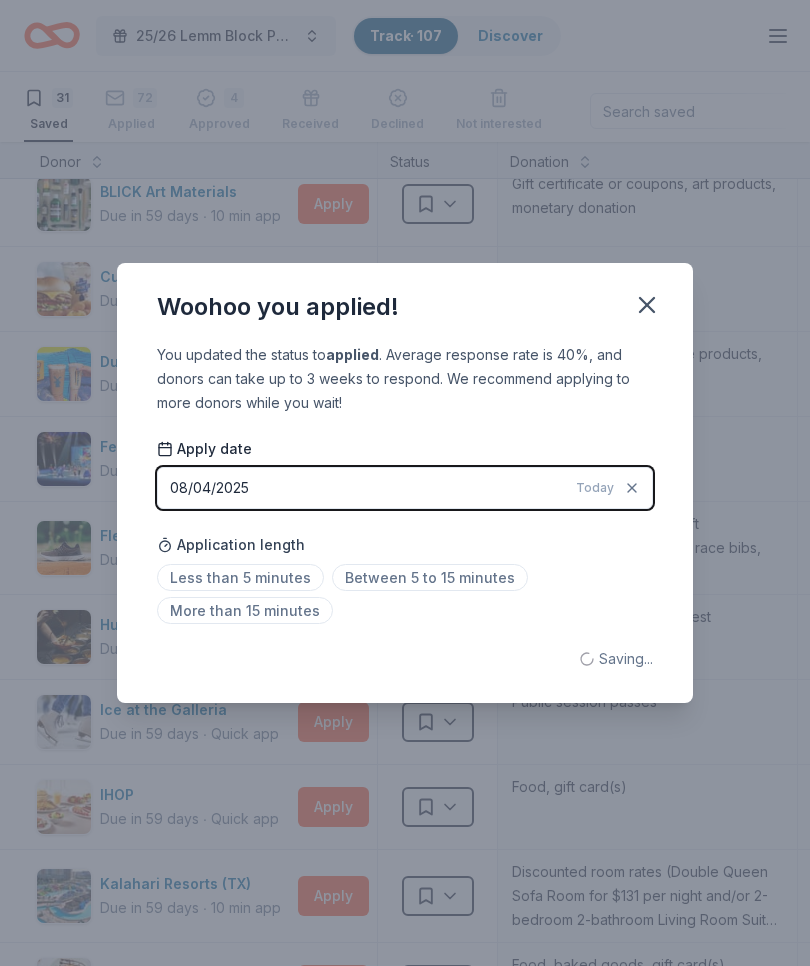 click 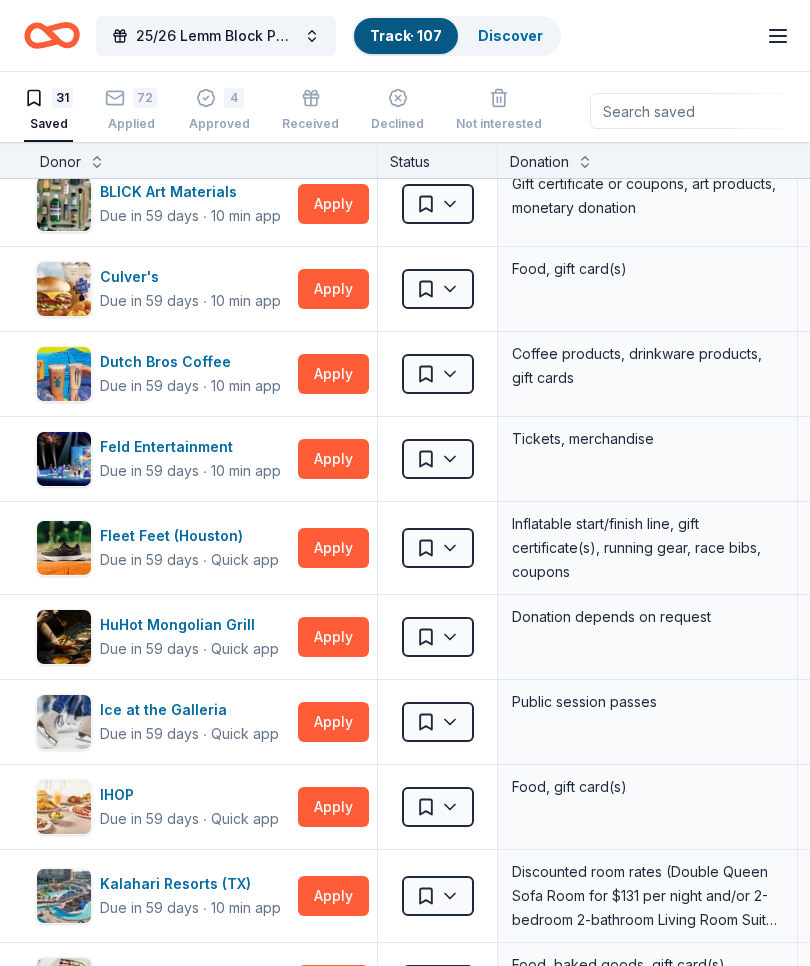 click on "Apply" at bounding box center [333, 637] 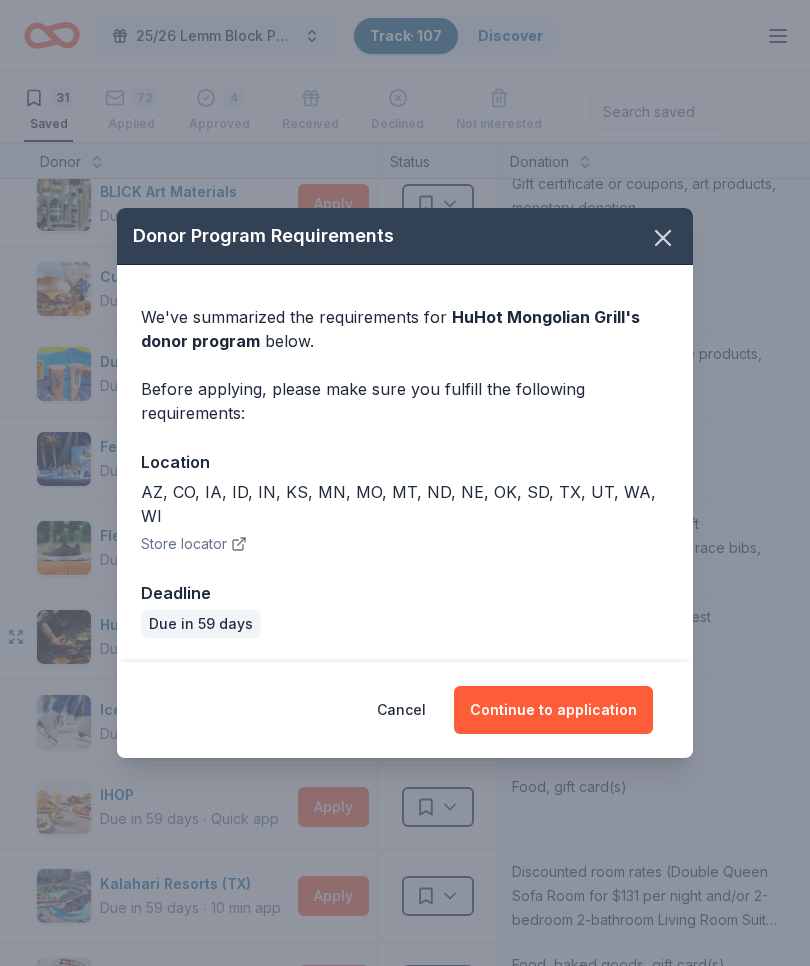 click on "Continue to application" at bounding box center (553, 710) 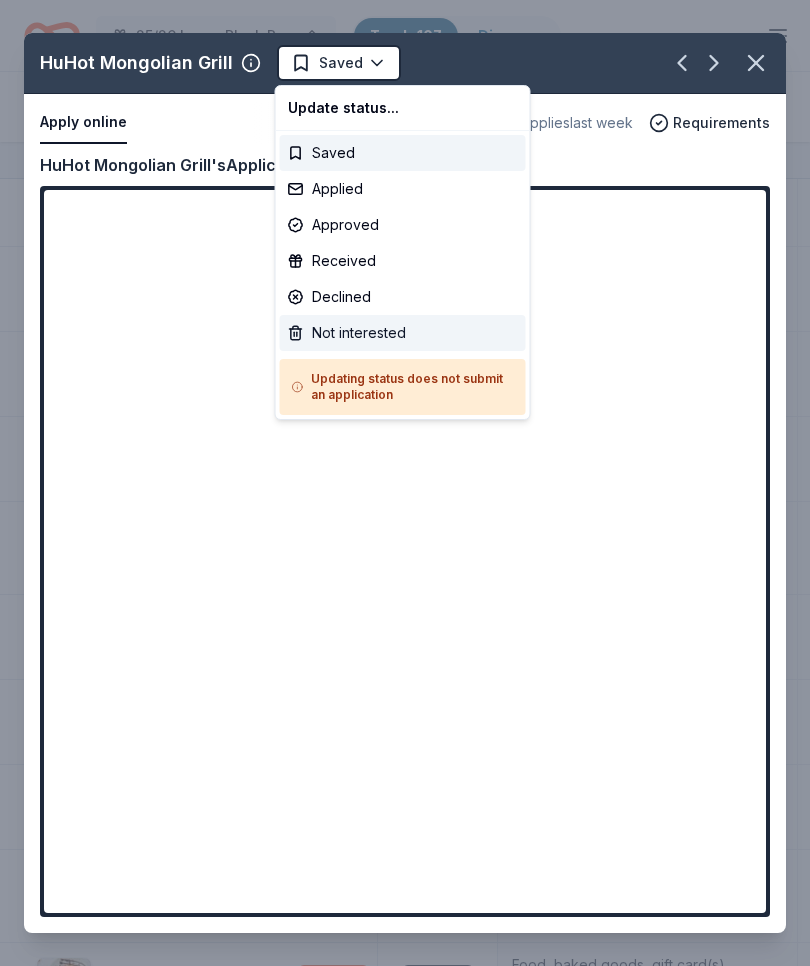 click on "Not interested" at bounding box center [403, 333] 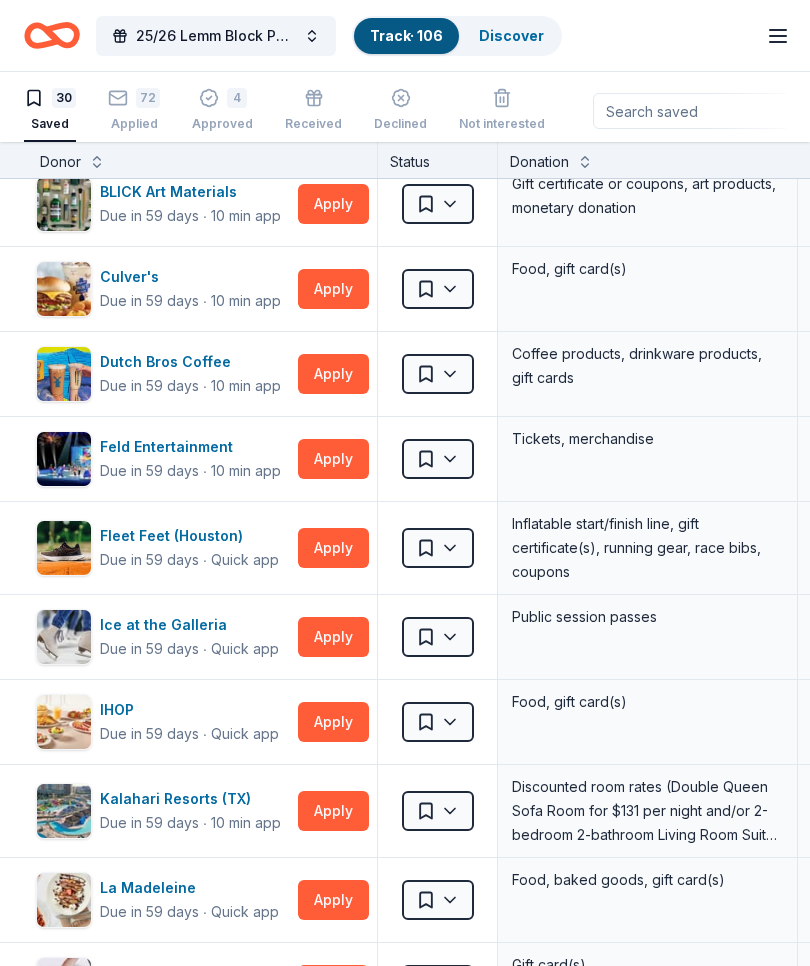 click on "Apply" at bounding box center (333, 637) 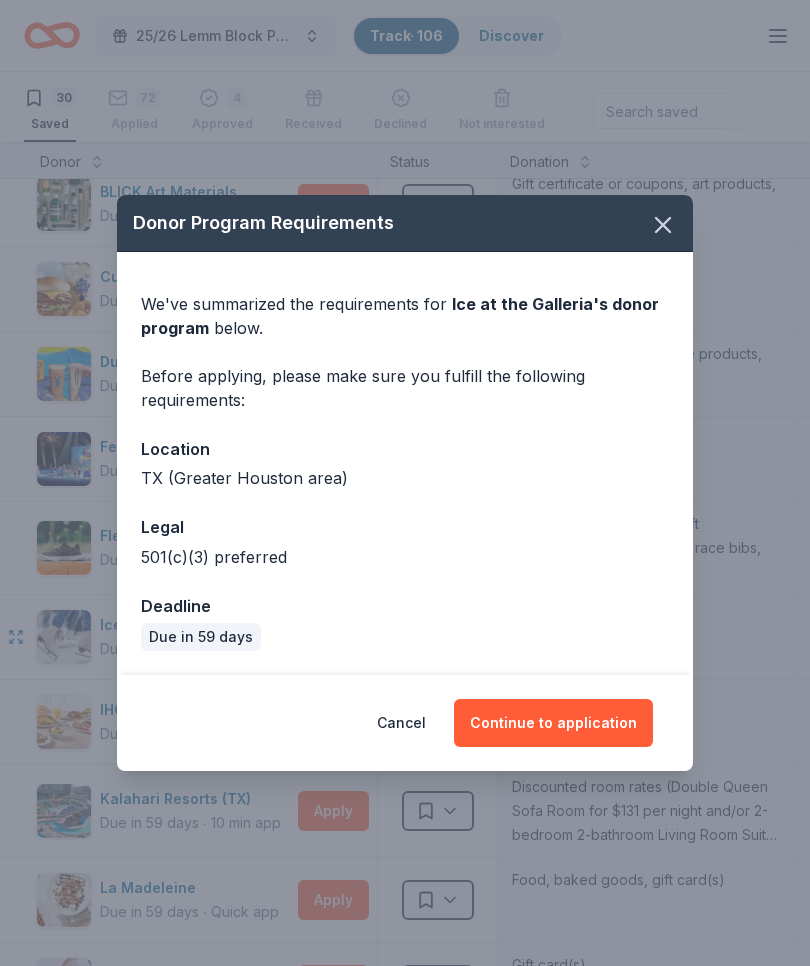 click on "Continue to application" at bounding box center [553, 723] 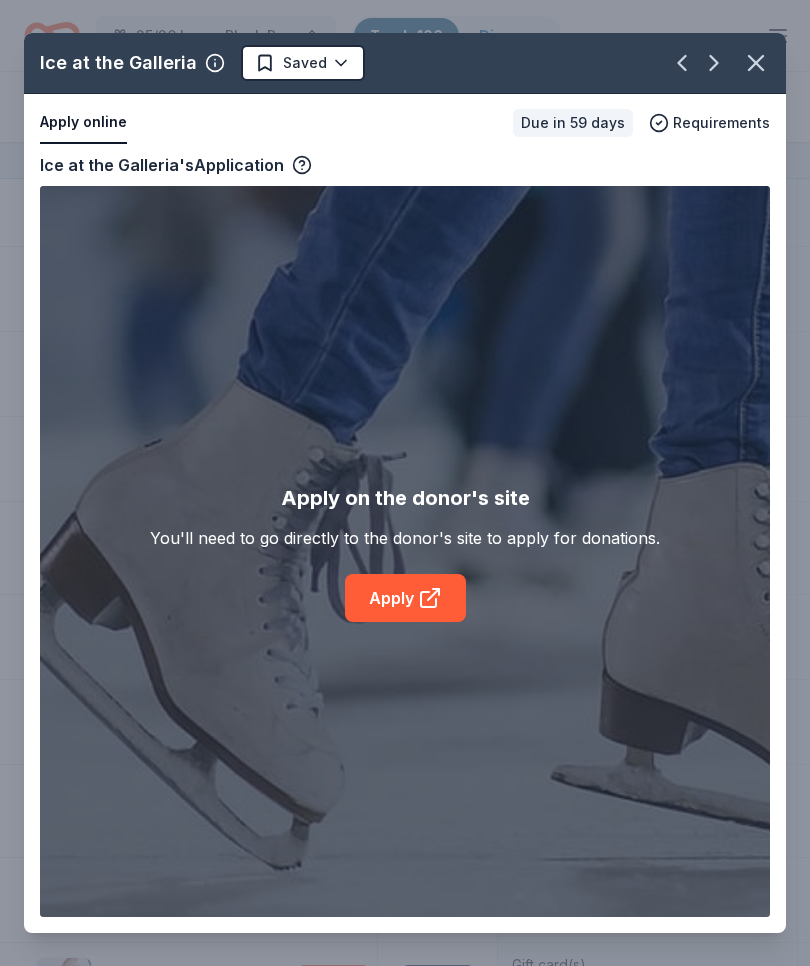click 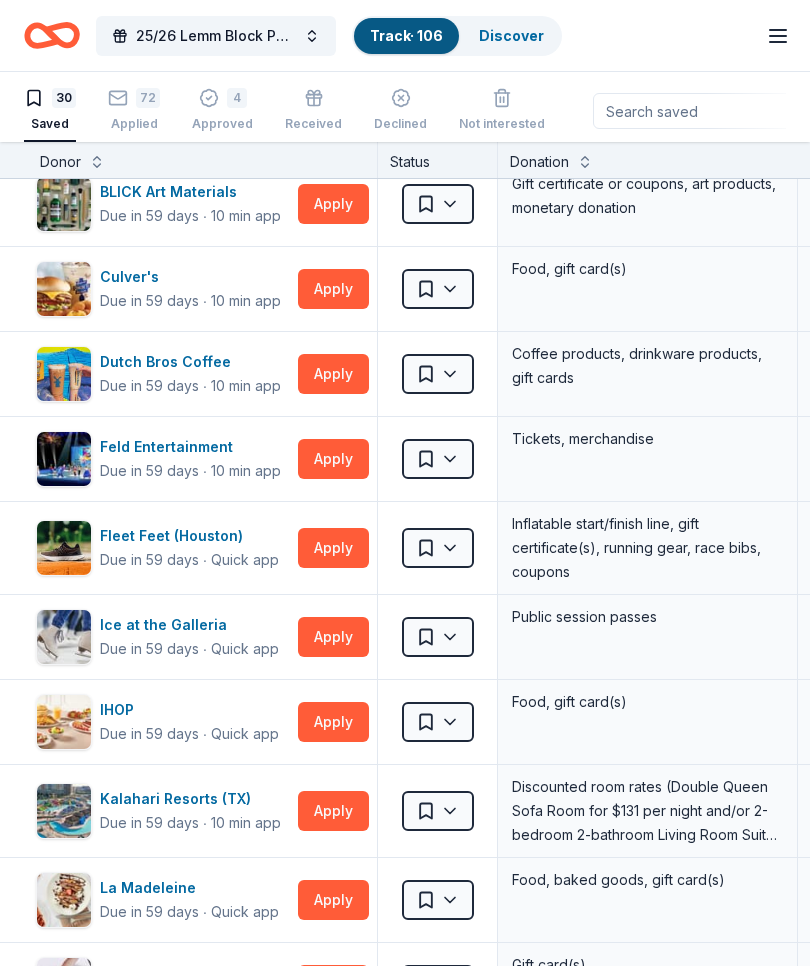 click on "Apply" at bounding box center [333, 722] 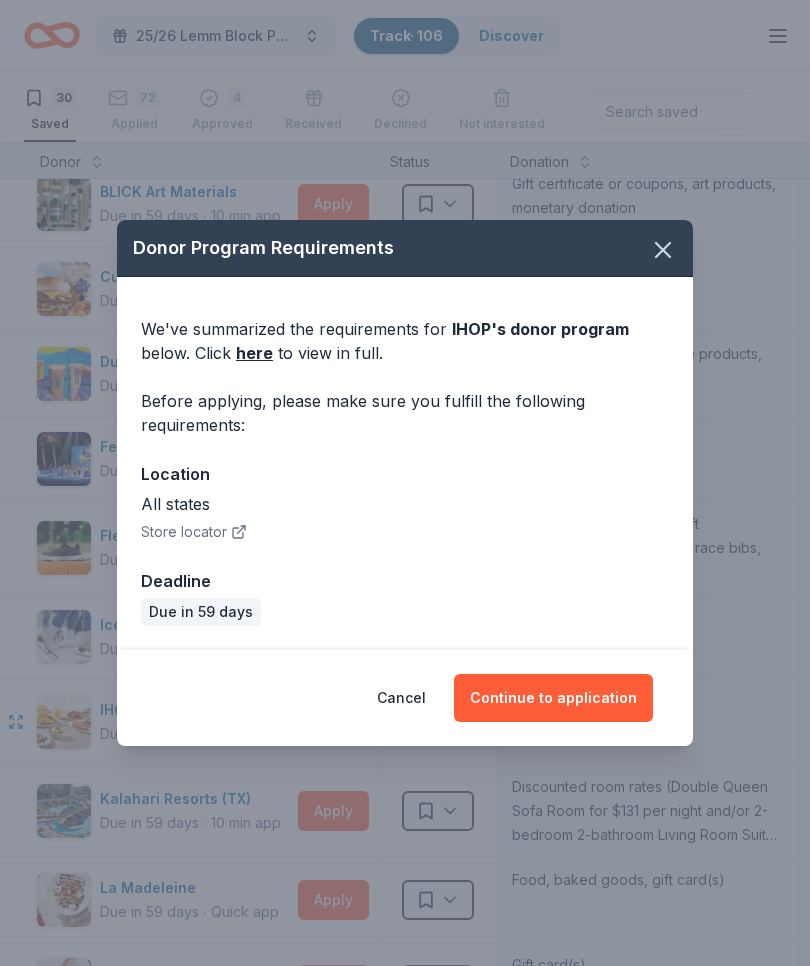 click on "Continue to application" at bounding box center [553, 698] 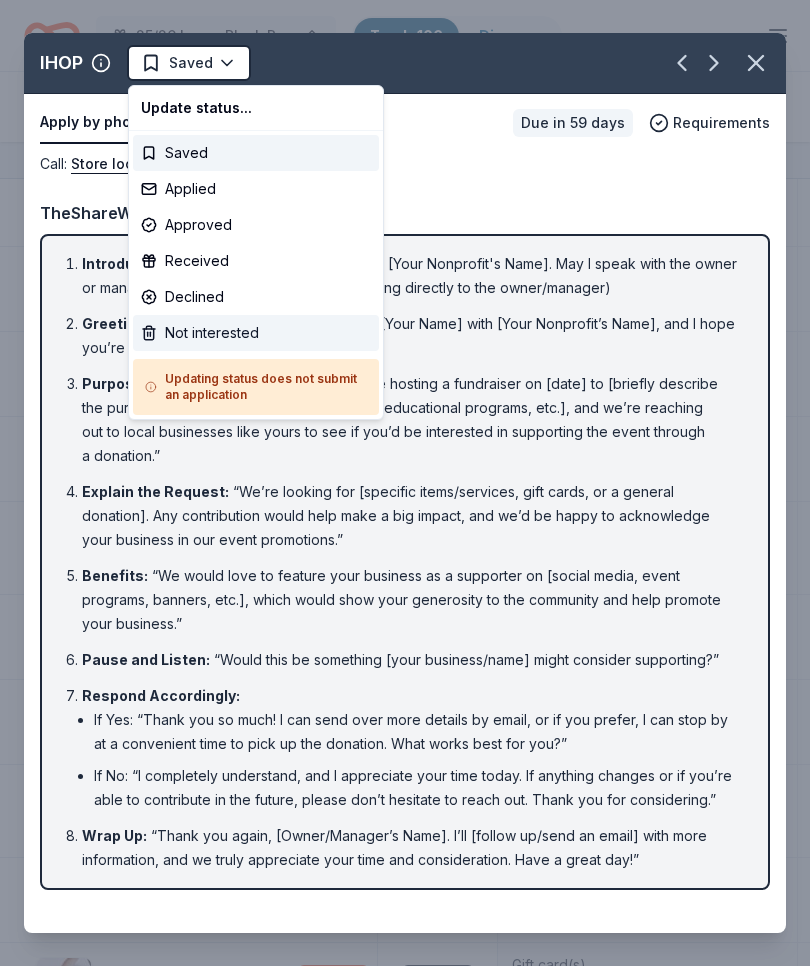 click on "Not interested" at bounding box center (256, 333) 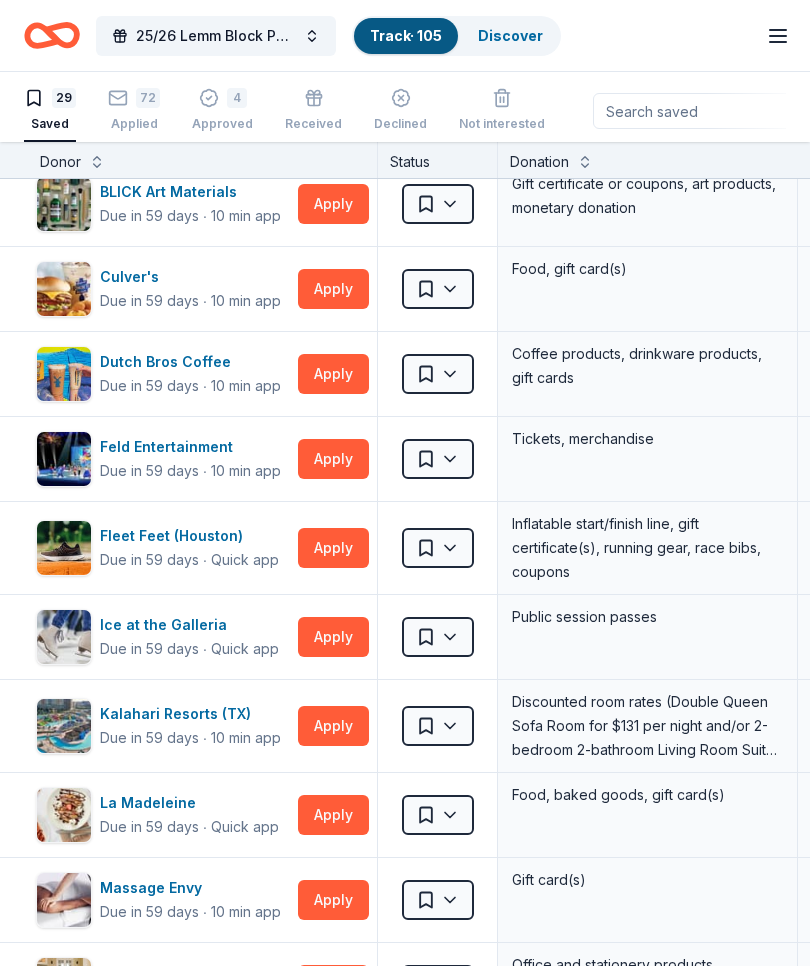 click on "Apply" at bounding box center [333, 726] 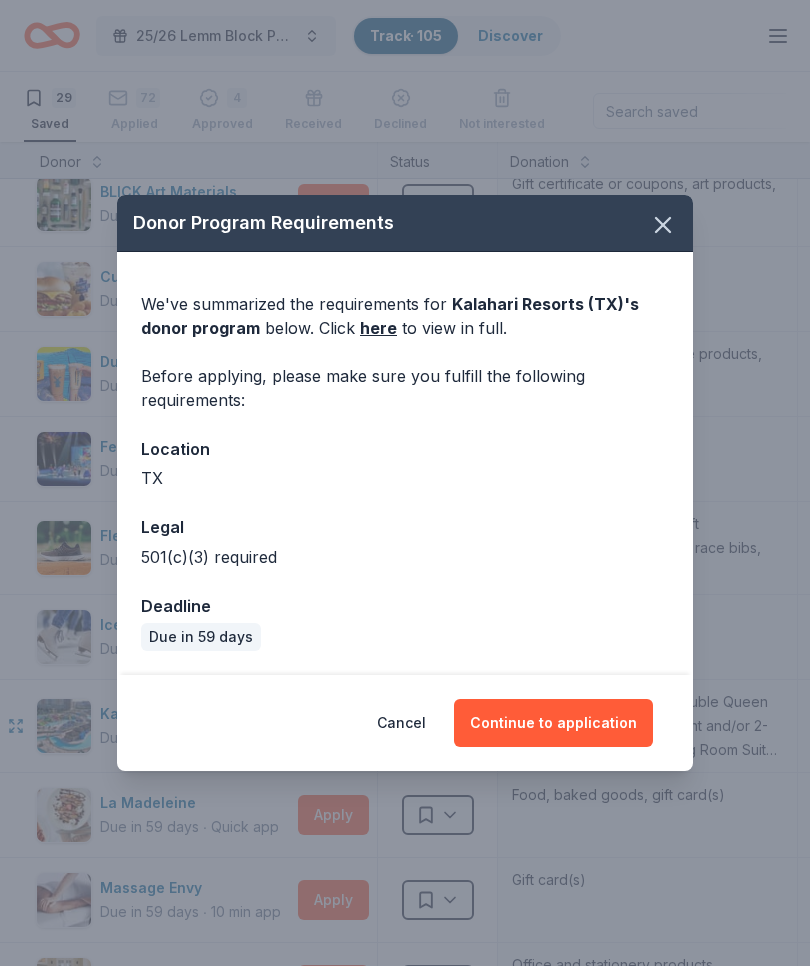 click on "Continue to application" at bounding box center [553, 723] 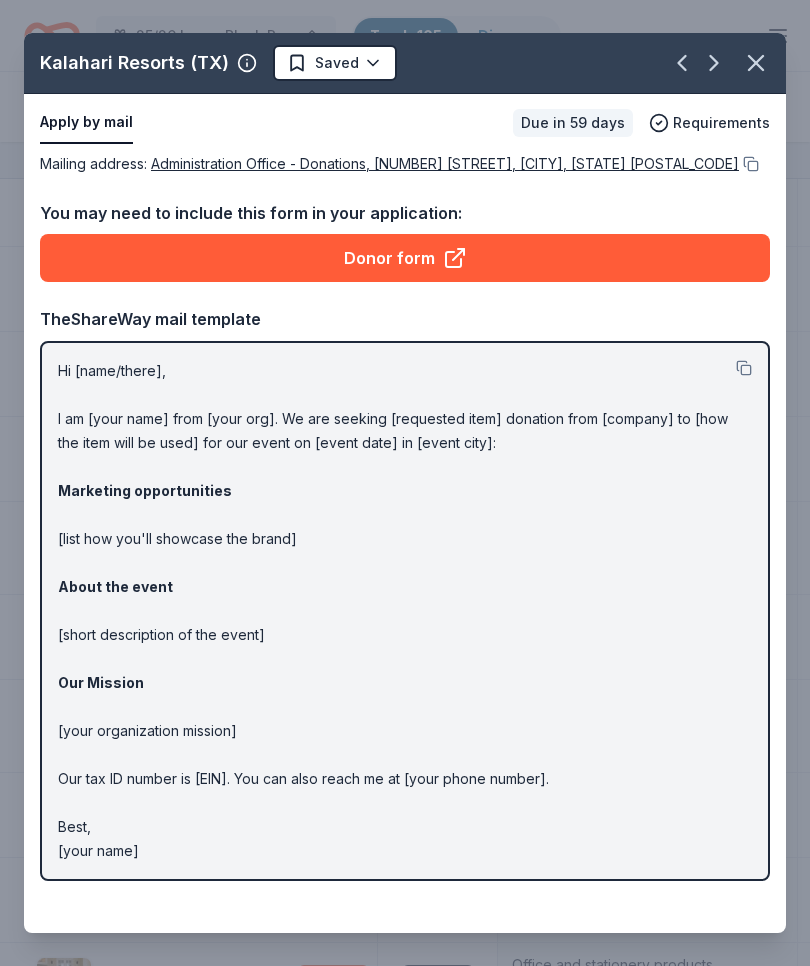 click on "Donor form" at bounding box center (405, 258) 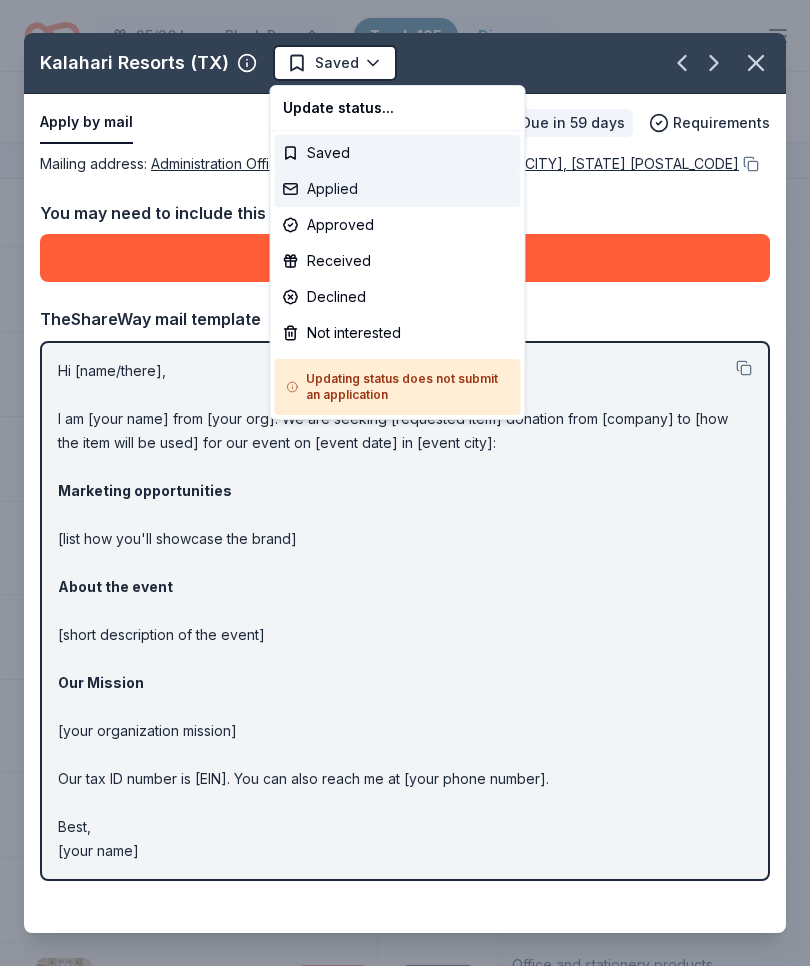 click on "Applied" at bounding box center [398, 189] 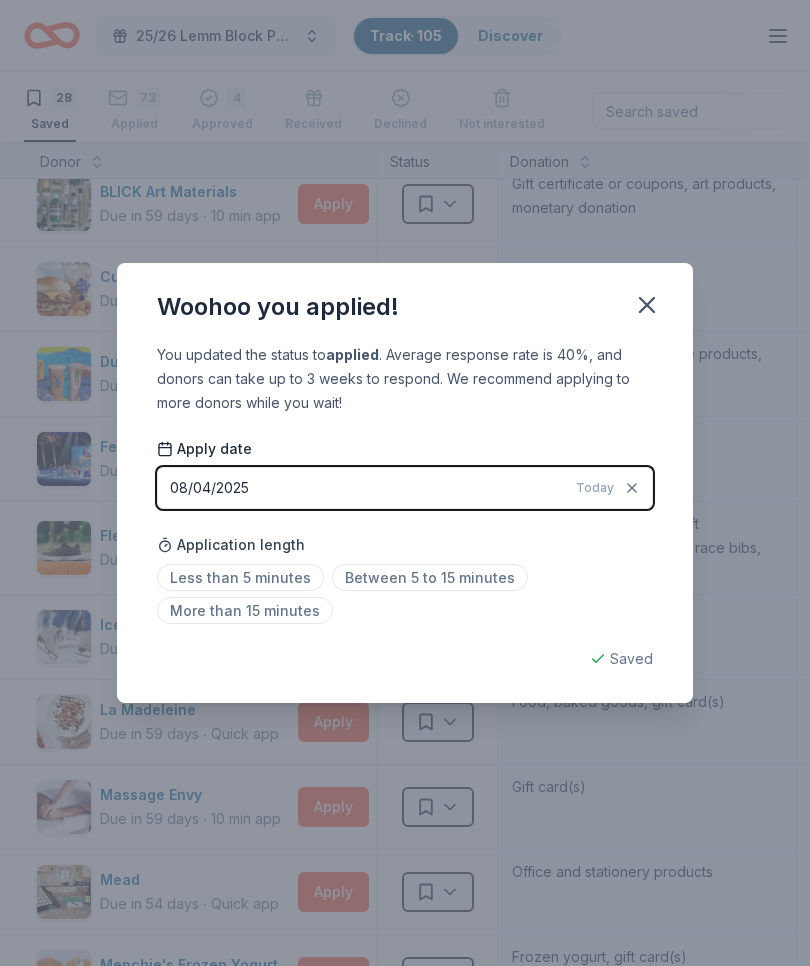 click 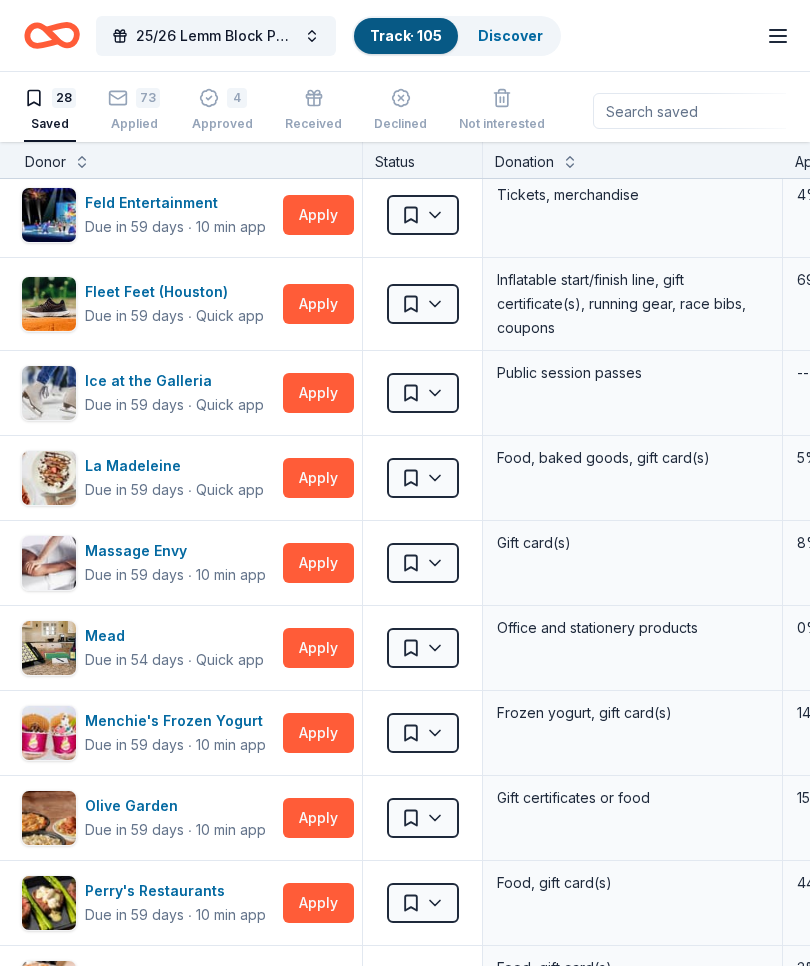 scroll, scrollTop: 438, scrollLeft: 6, axis: both 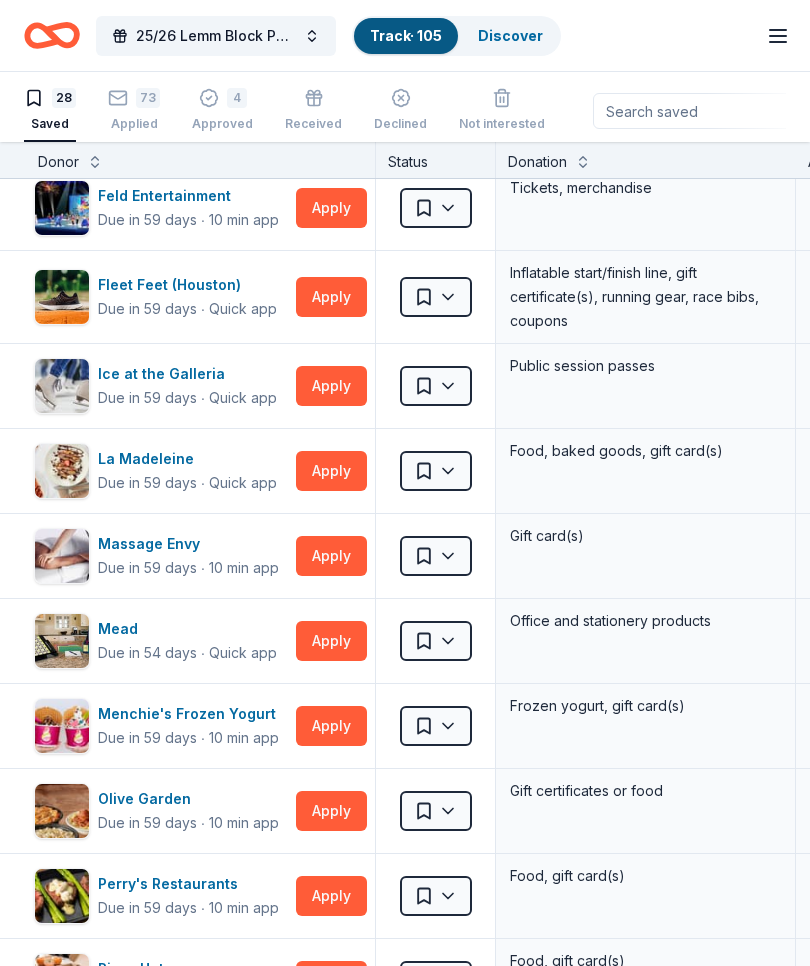 click on "Apply" at bounding box center (331, 471) 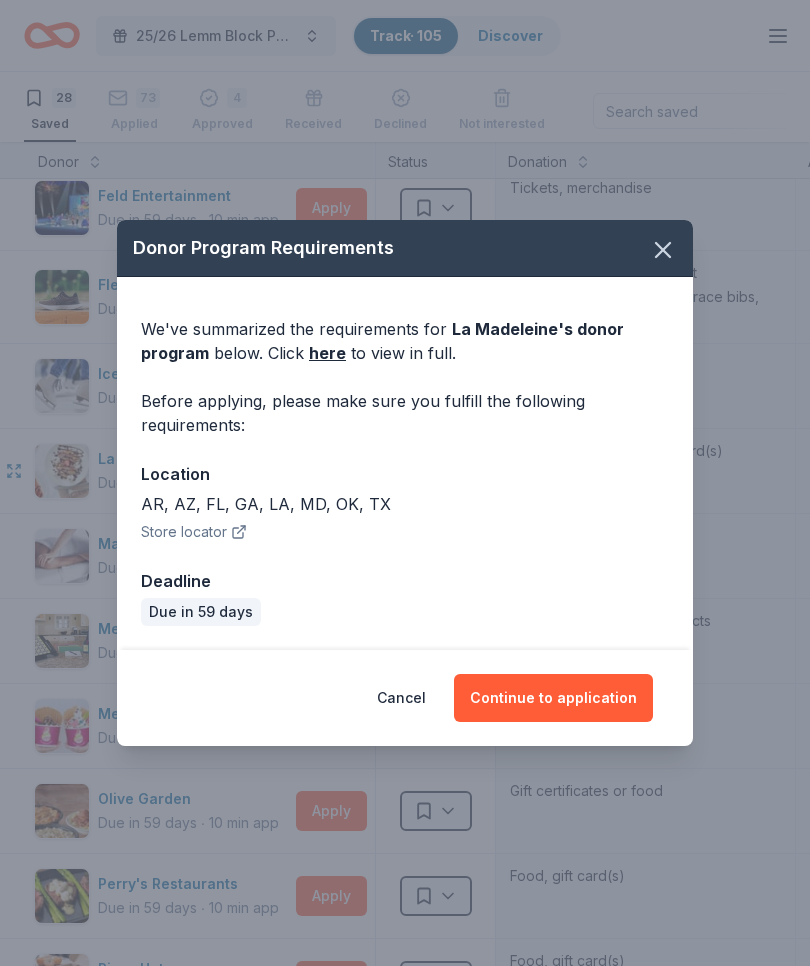 click on "Continue to application" at bounding box center [553, 698] 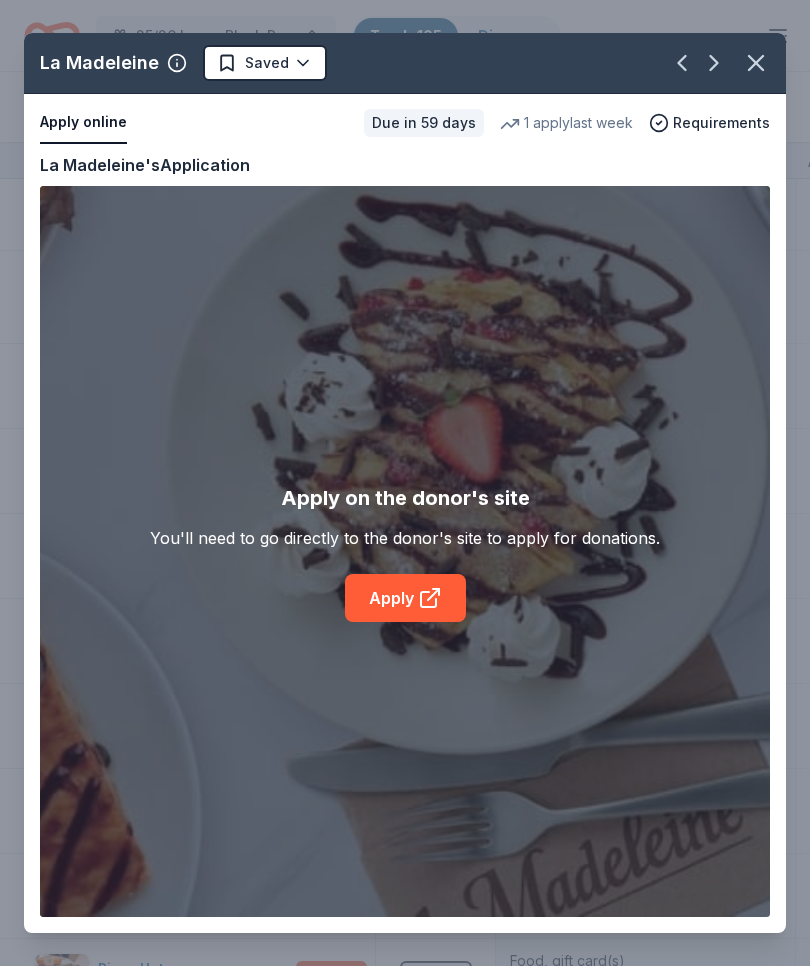 click 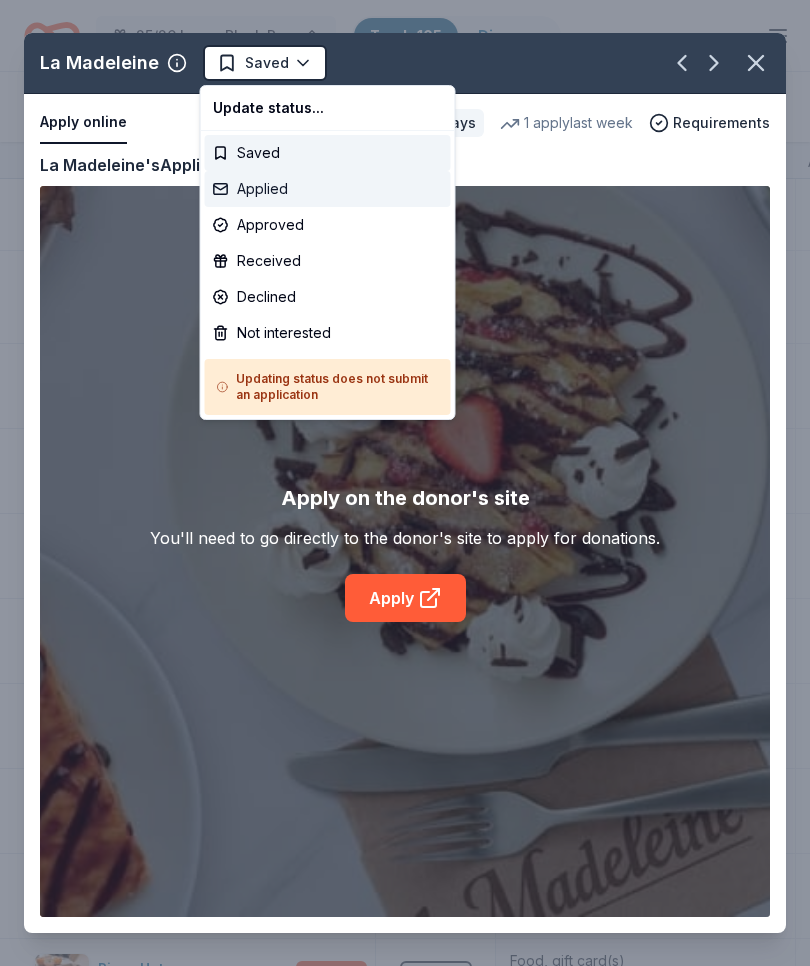 click on "Applied" at bounding box center [328, 189] 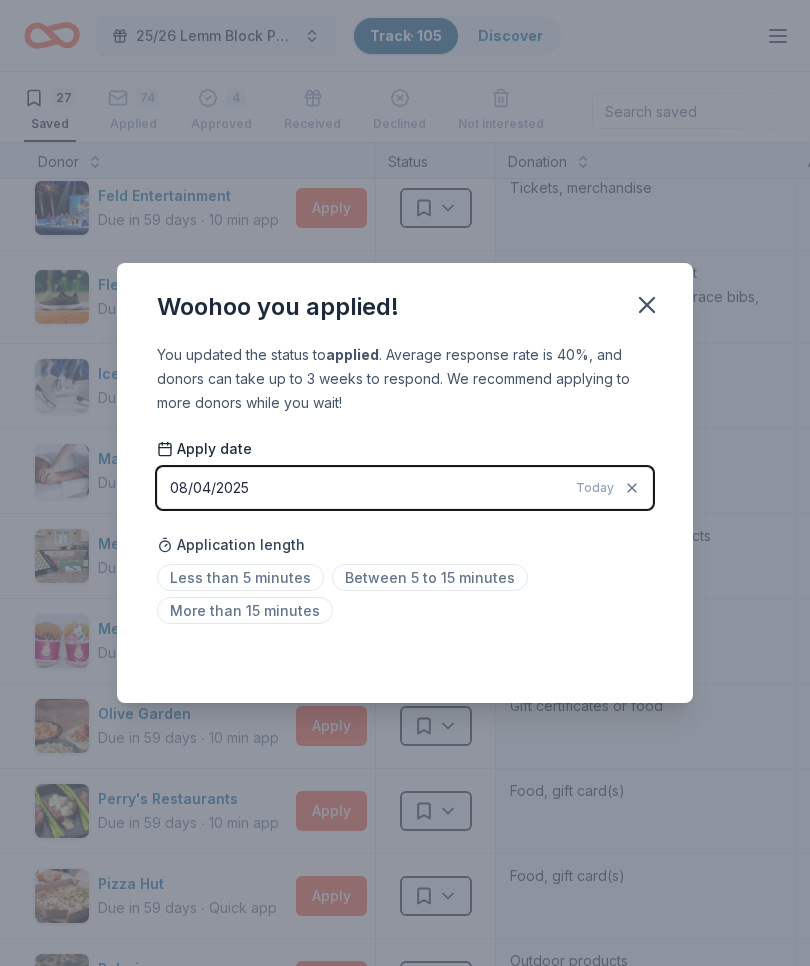 click 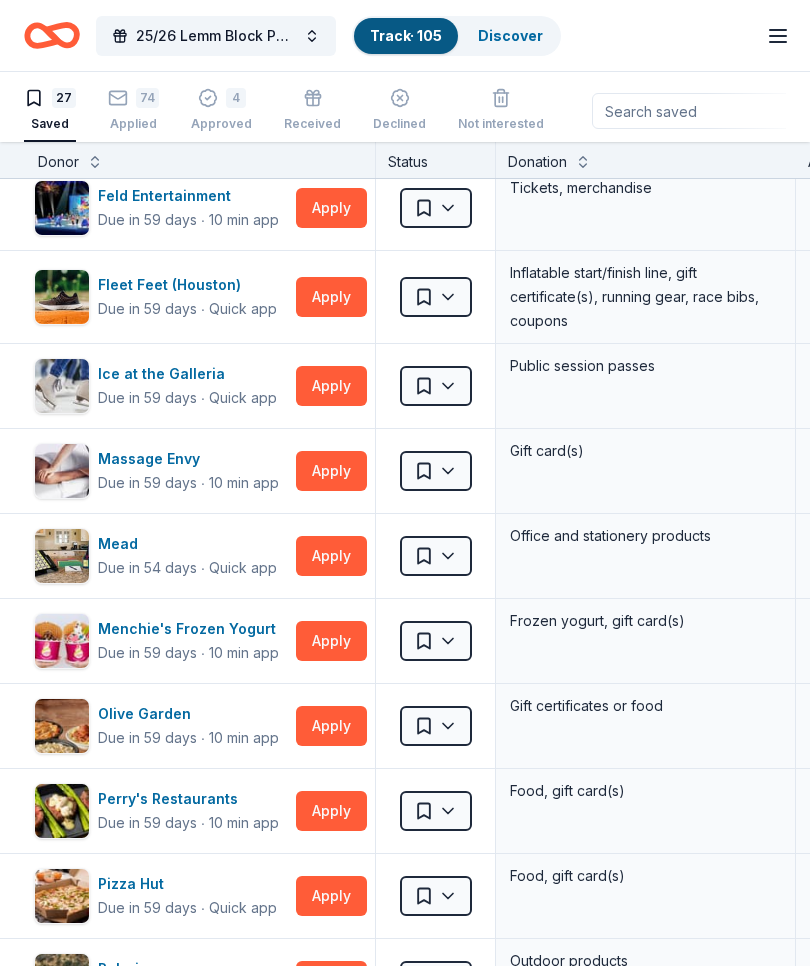 click on "Apply" at bounding box center [331, 471] 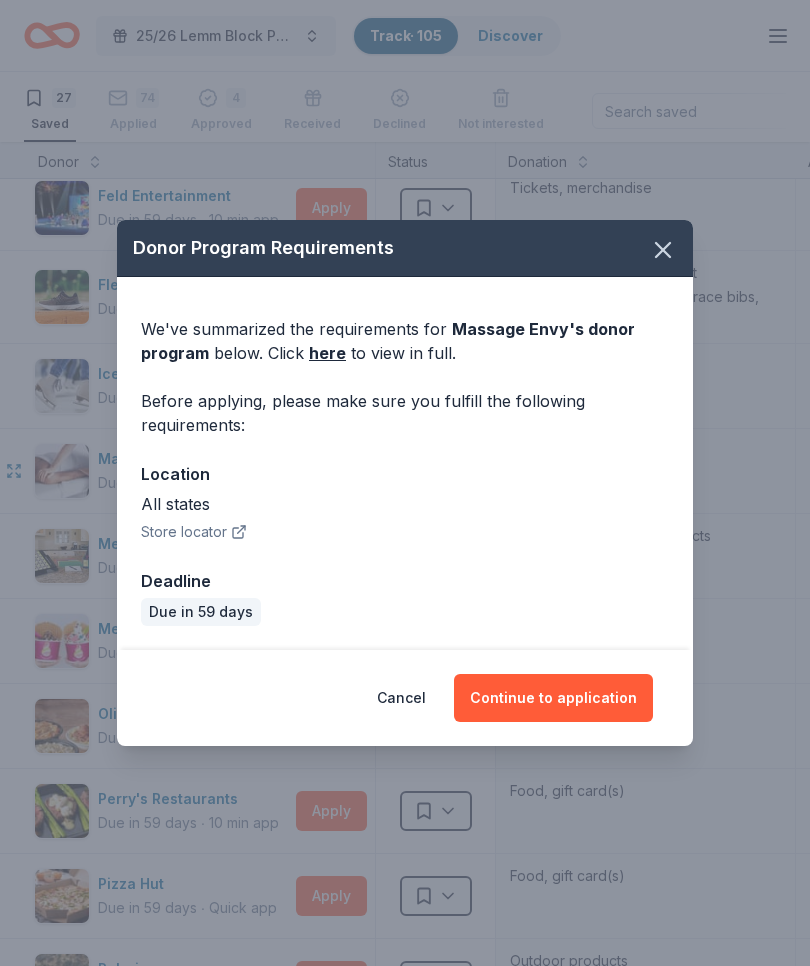 click on "Continue to application" at bounding box center (553, 698) 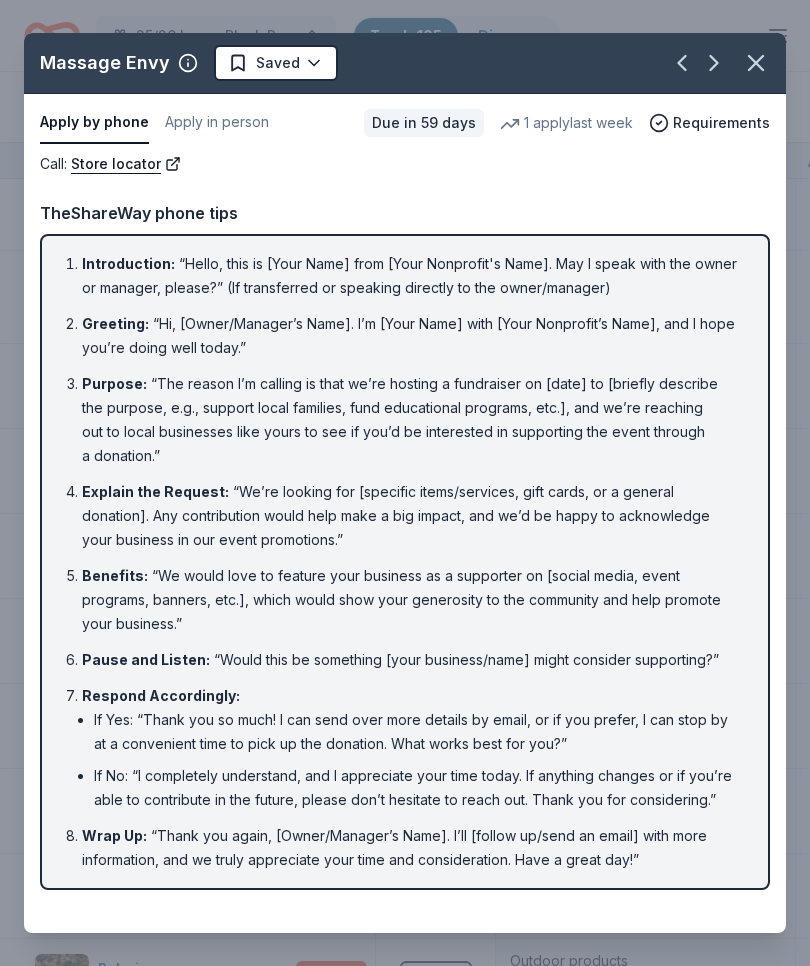 click 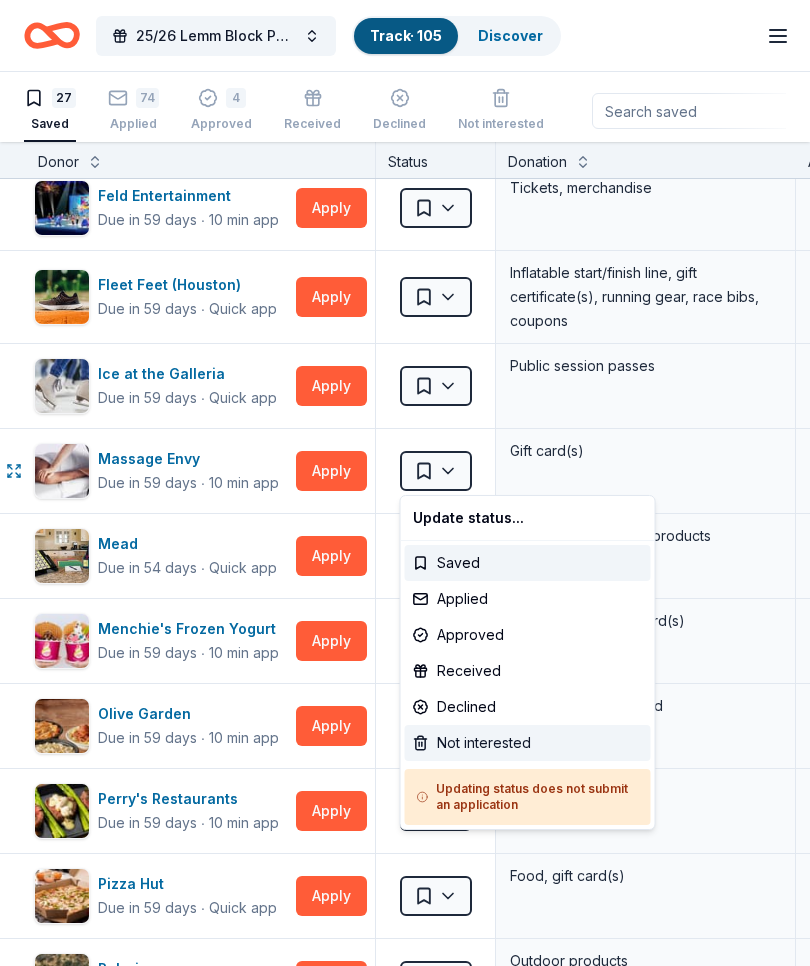 click on "Not interested" at bounding box center (528, 743) 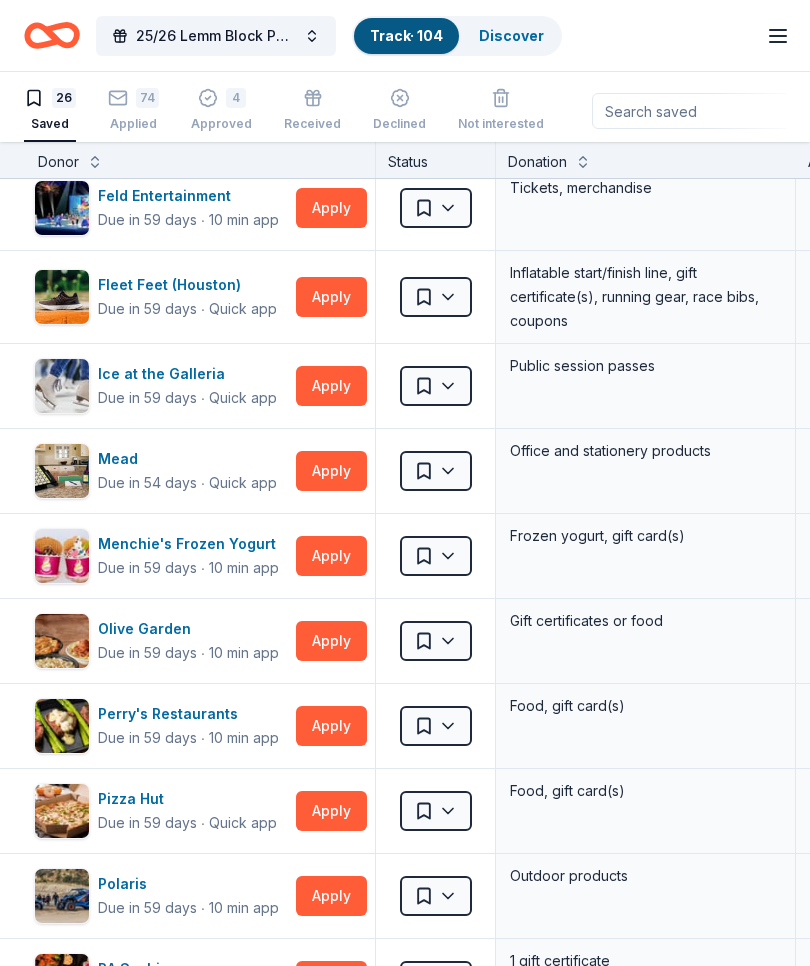 click on "Apply" at bounding box center [331, 471] 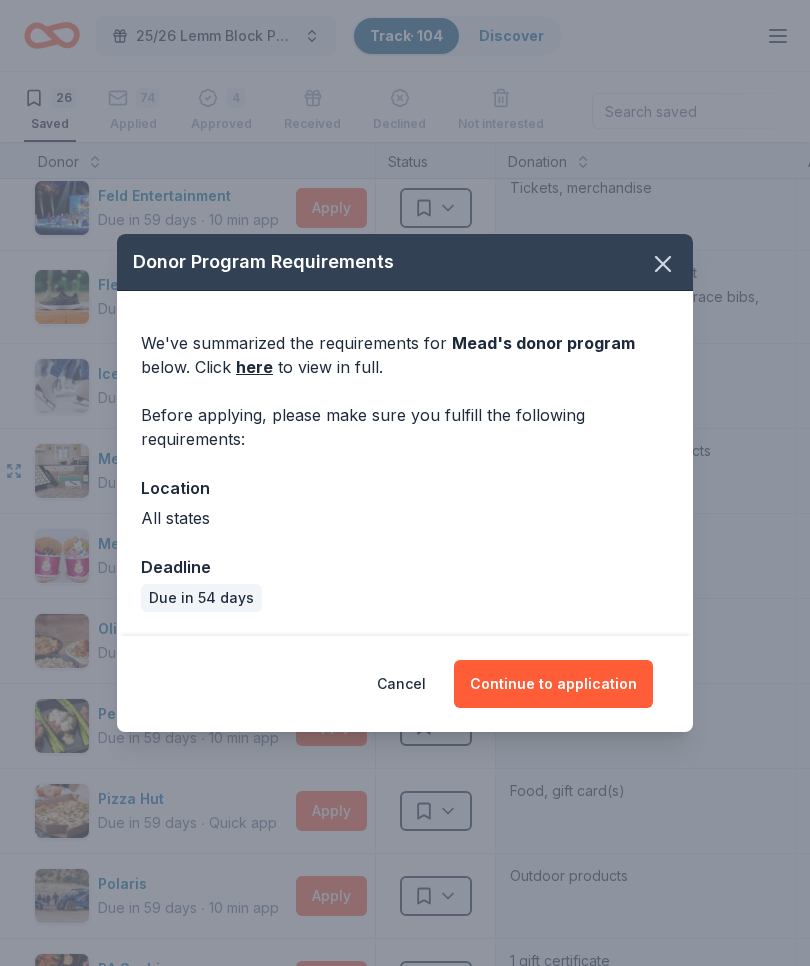 click on "Continue to application" at bounding box center [553, 684] 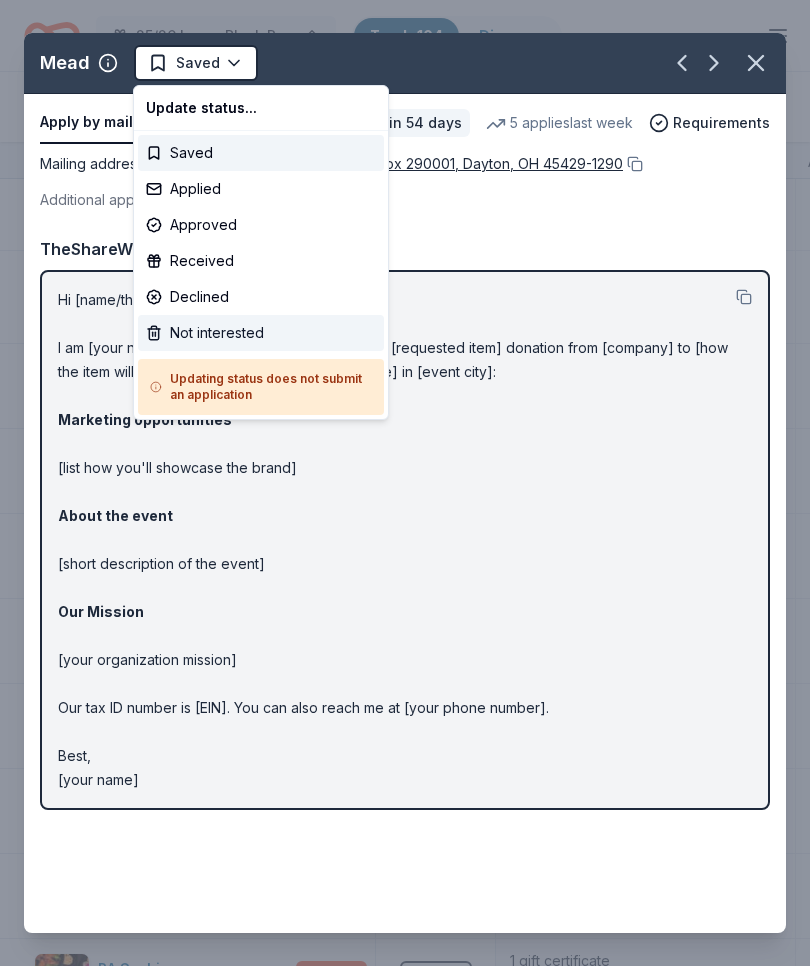 click on "Not interested" at bounding box center (261, 333) 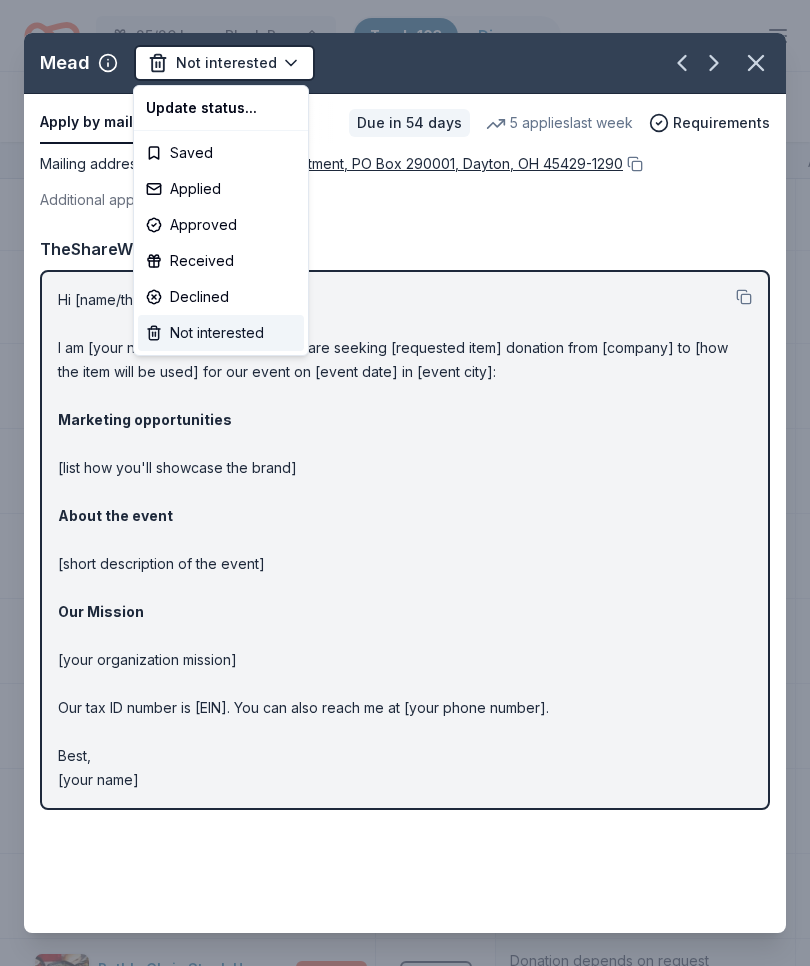 click on "Not interested" at bounding box center (221, 333) 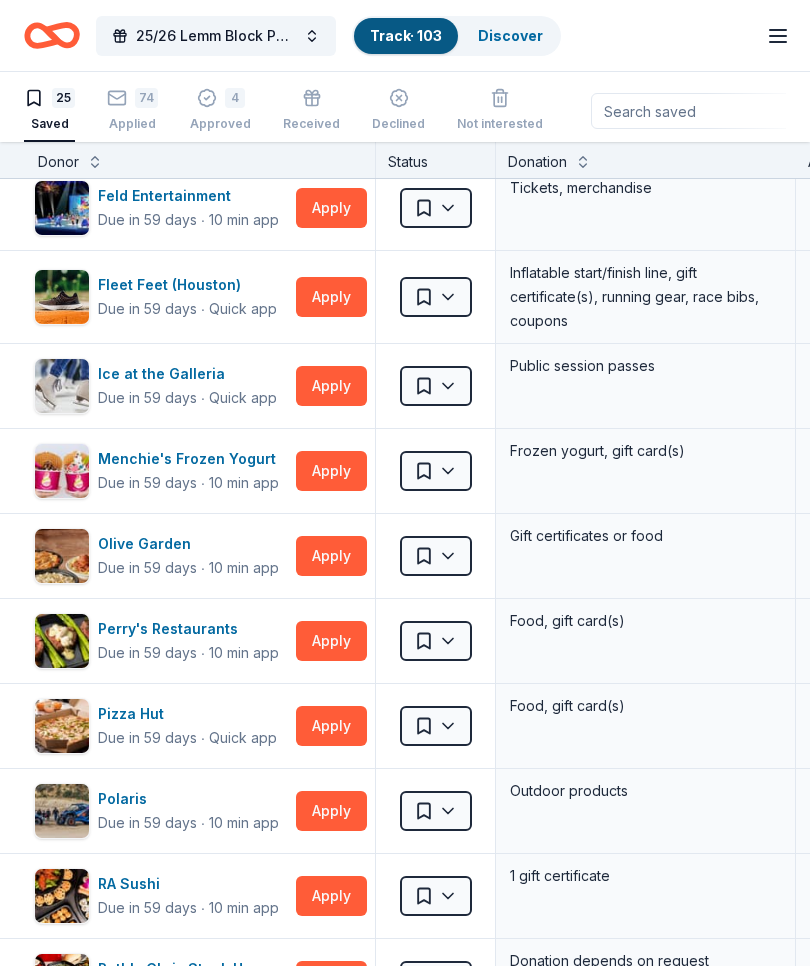 click on "Apply" at bounding box center (331, 471) 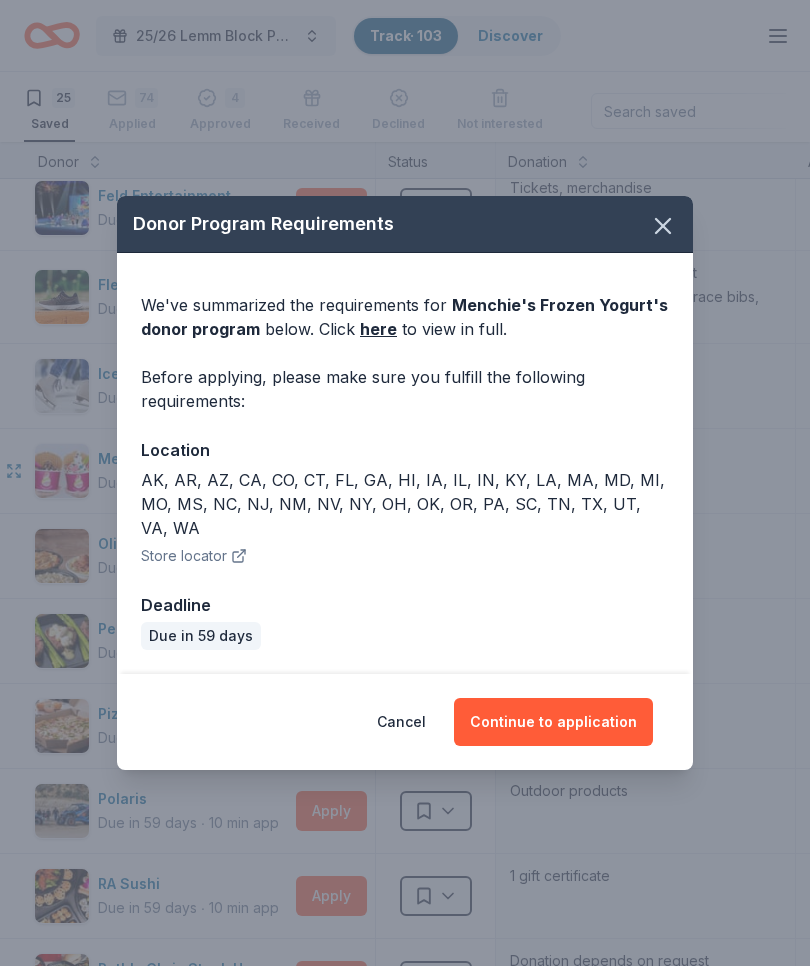 click on "Continue to application" at bounding box center (553, 722) 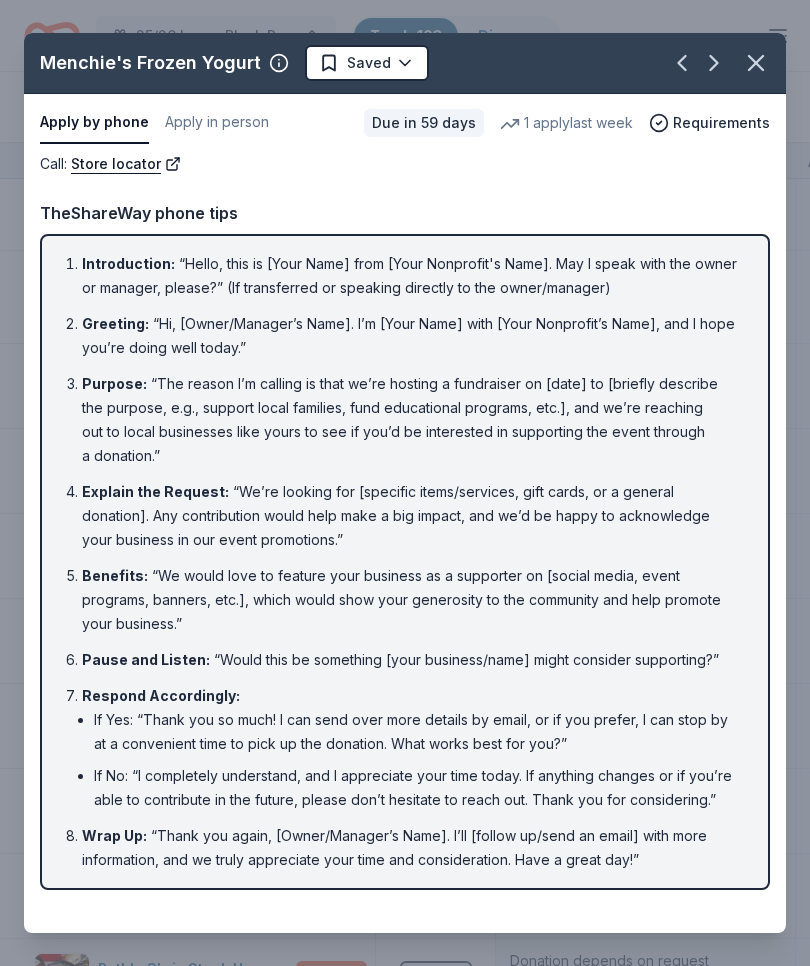 click on "Apply in person" at bounding box center (217, 123) 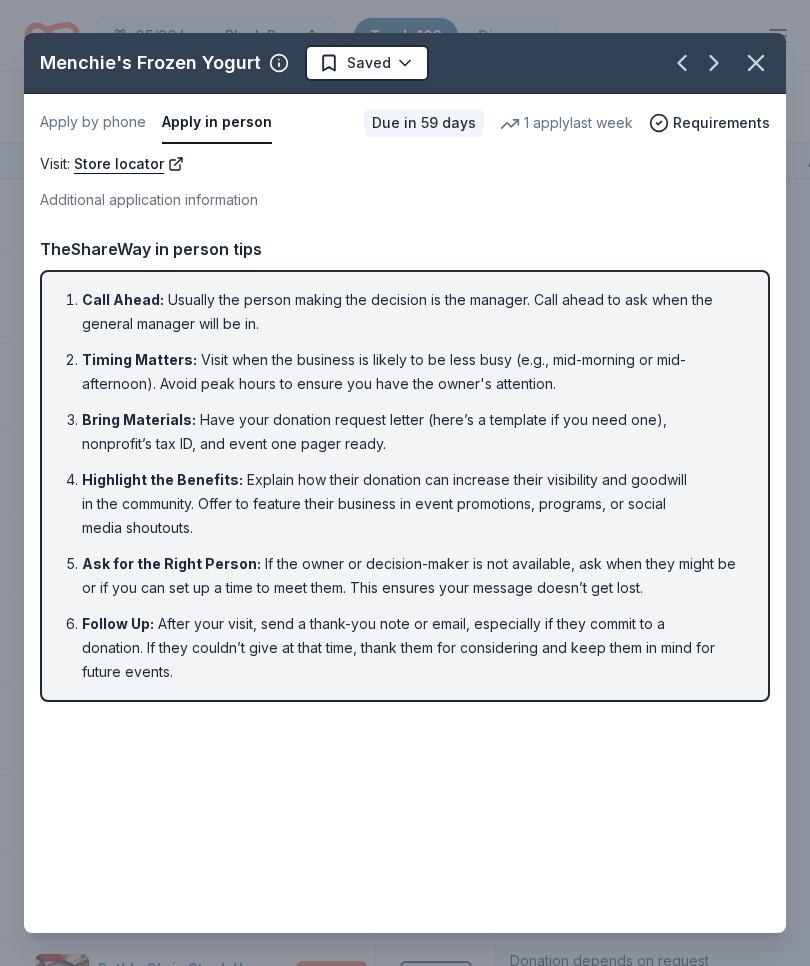 click 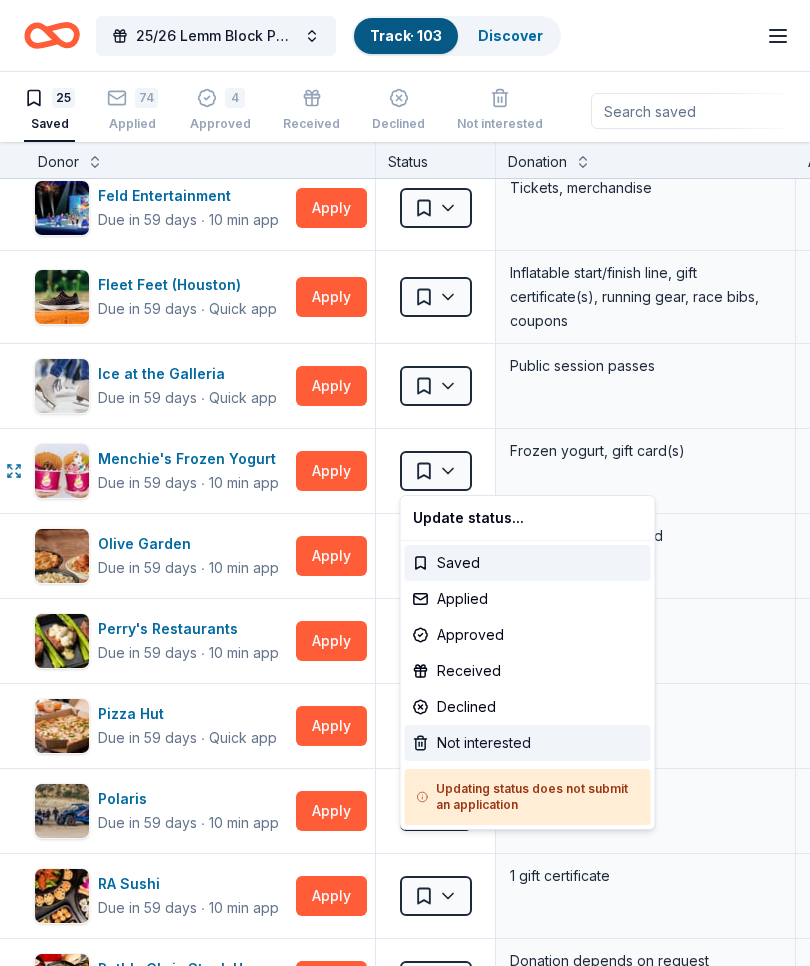 click on "Not interested" at bounding box center [528, 743] 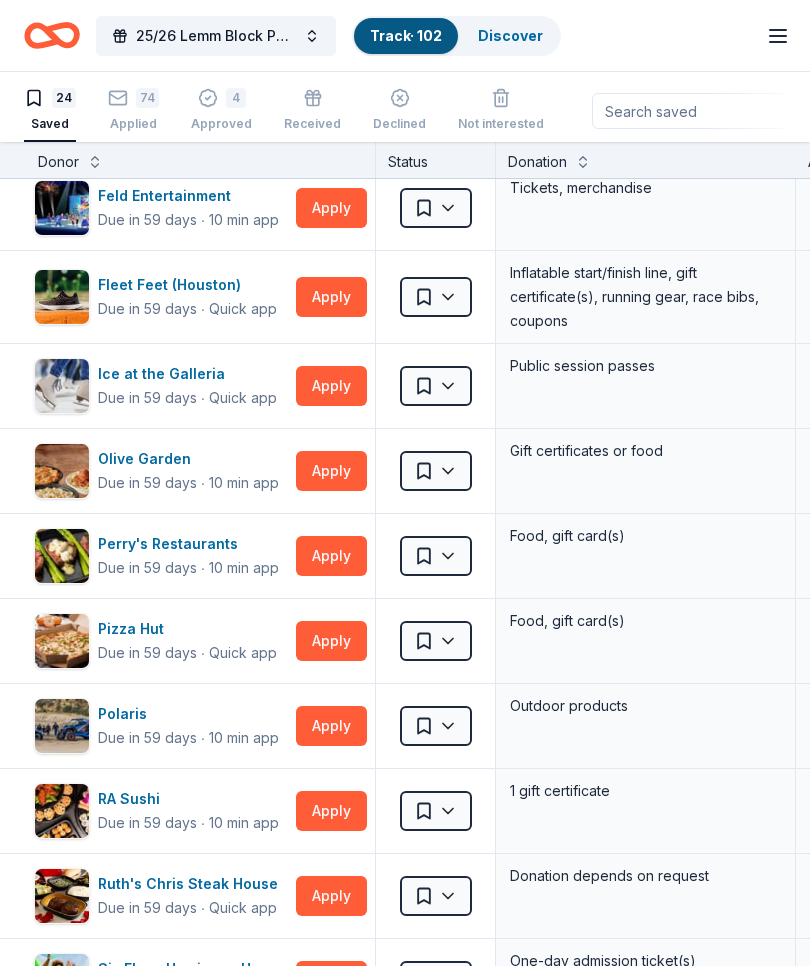 click on "Apply" at bounding box center (331, 471) 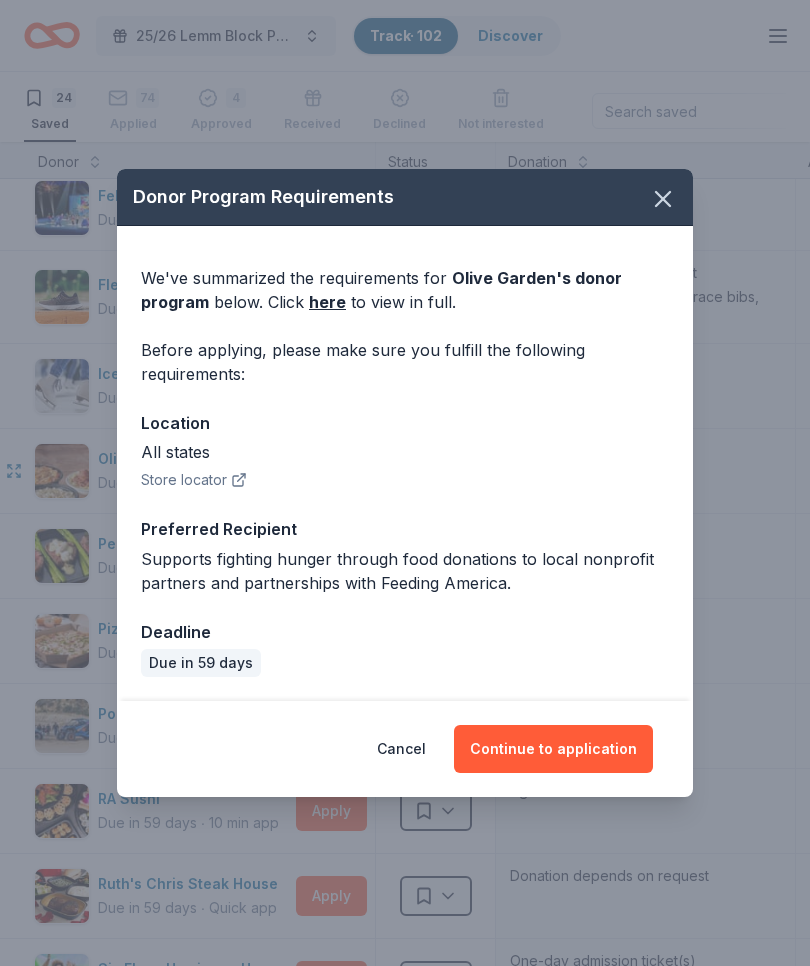 click on "Continue to application" at bounding box center (553, 749) 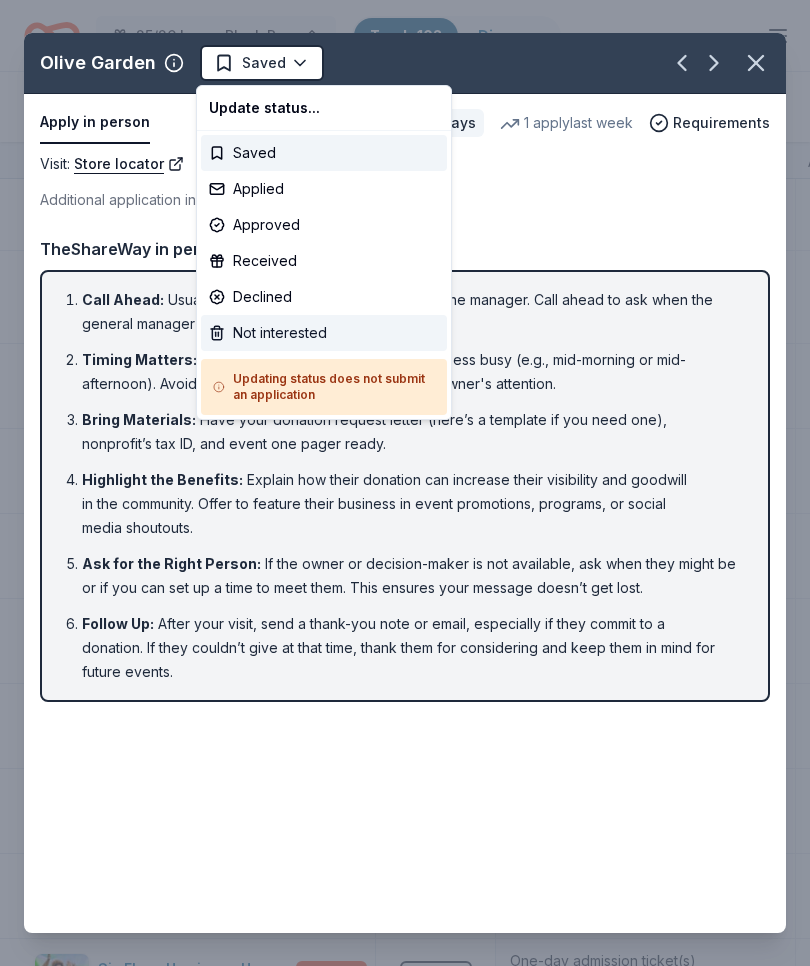 click on "Not interested" at bounding box center [324, 333] 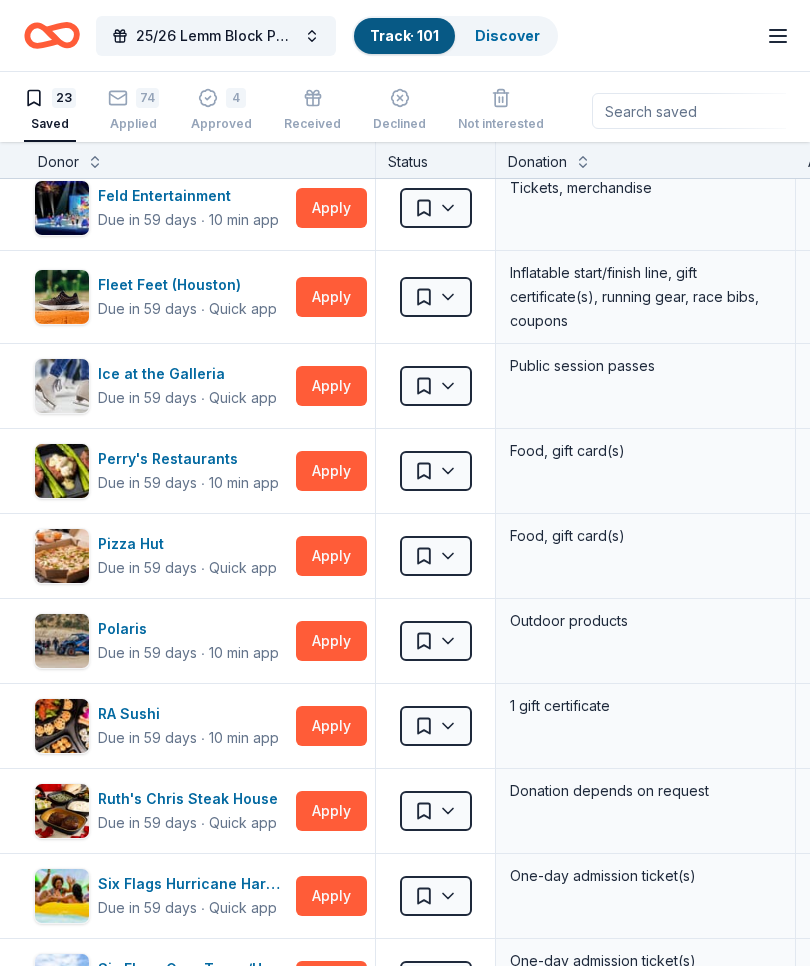 click on "Apply" at bounding box center (331, 471) 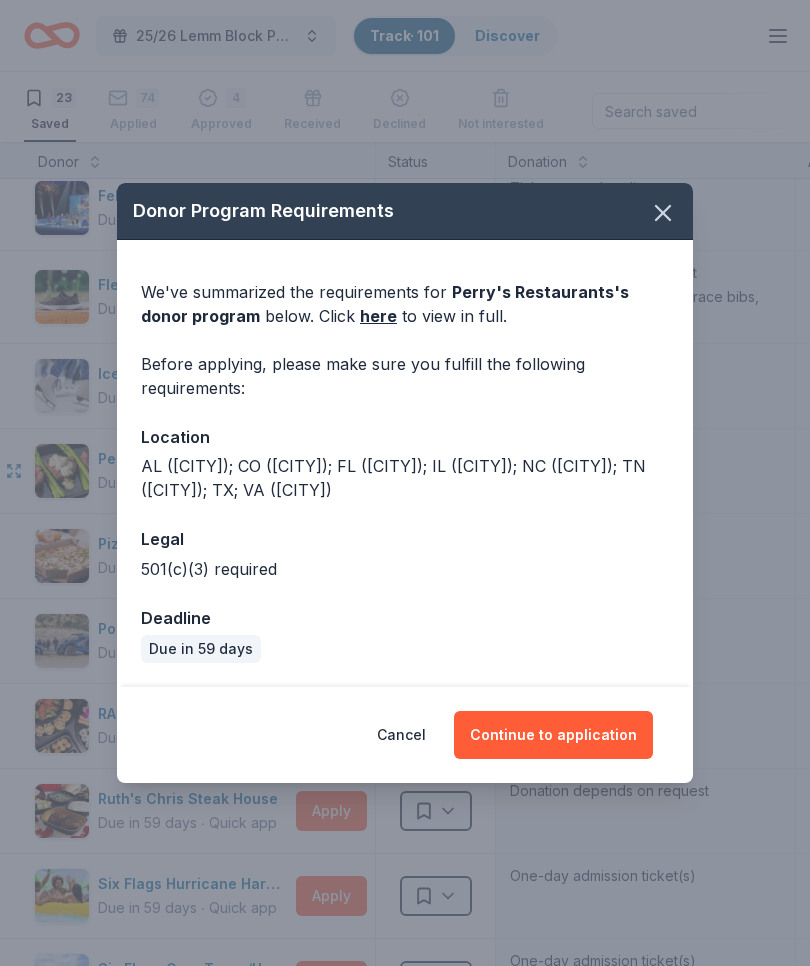 click on "Continue to application" at bounding box center (553, 735) 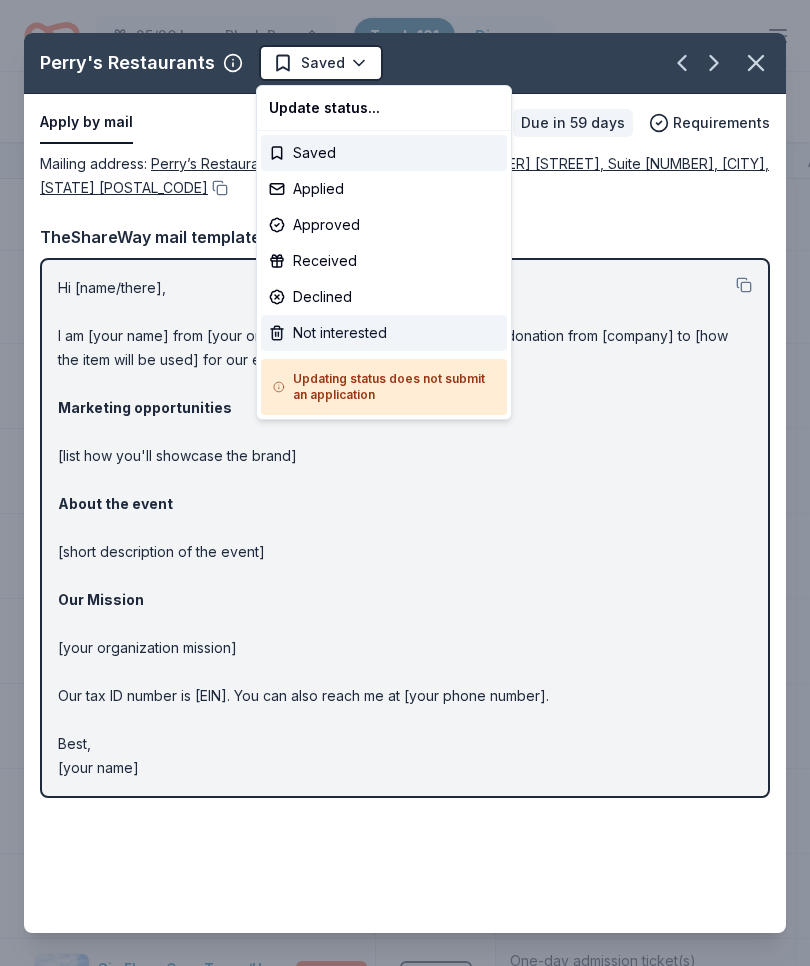 click on "Not interested" at bounding box center [384, 333] 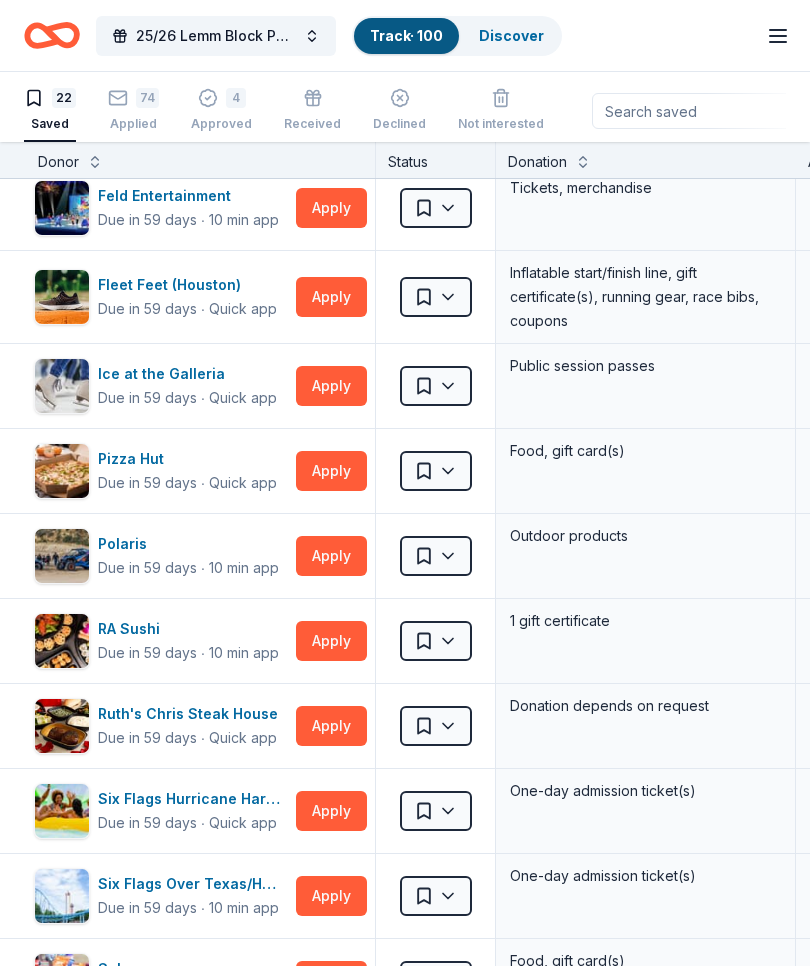click on "Apply" at bounding box center (331, 471) 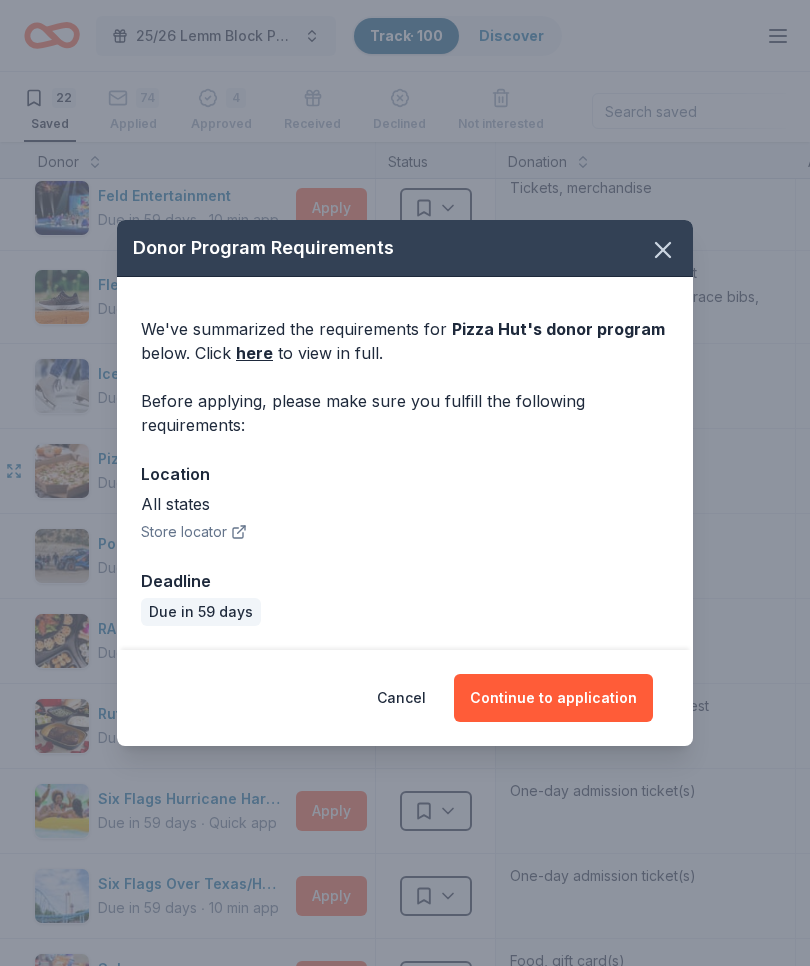 click on "Continue to application" at bounding box center [553, 698] 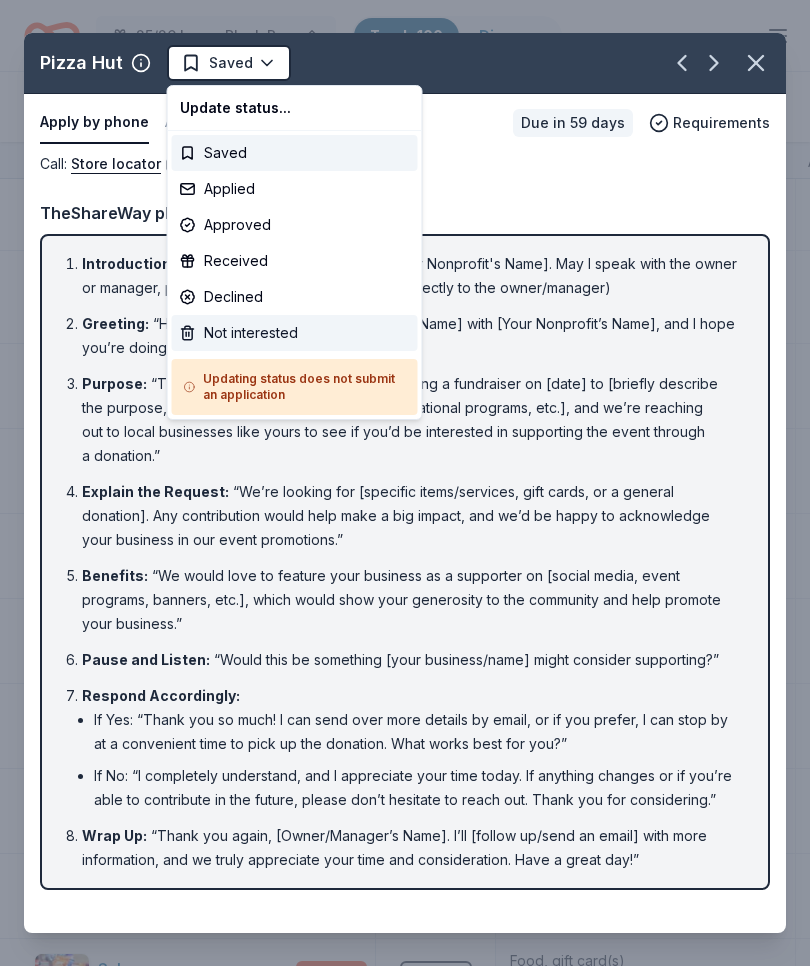 click on "Not interested" at bounding box center (295, 333) 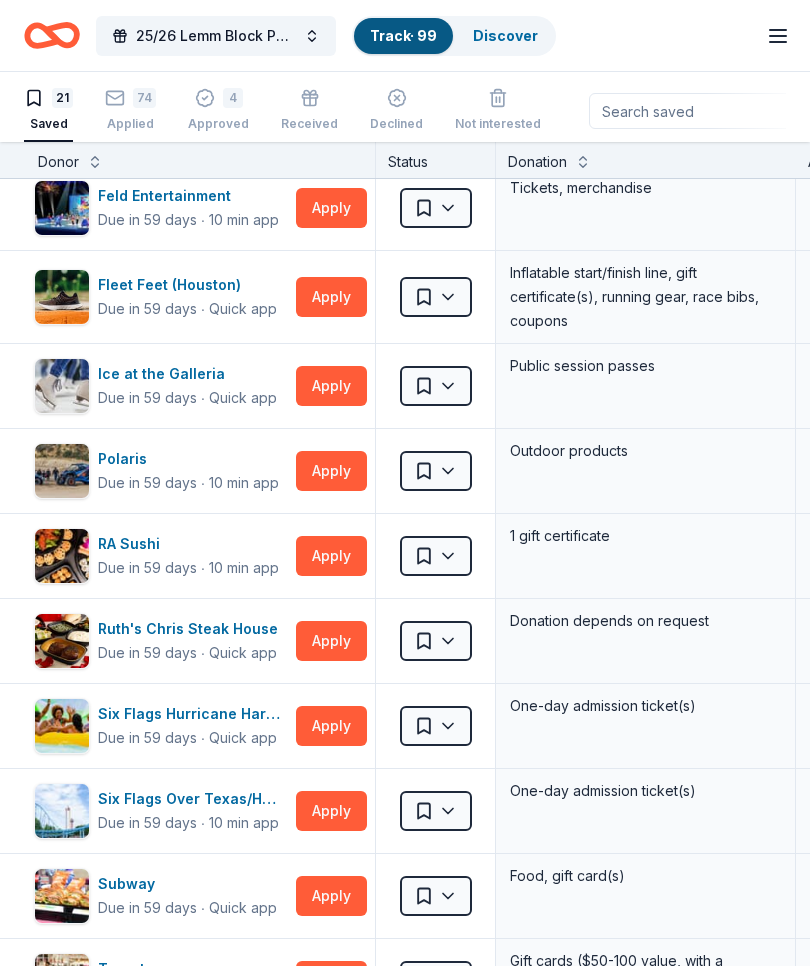 click on "Apply" at bounding box center [331, 471] 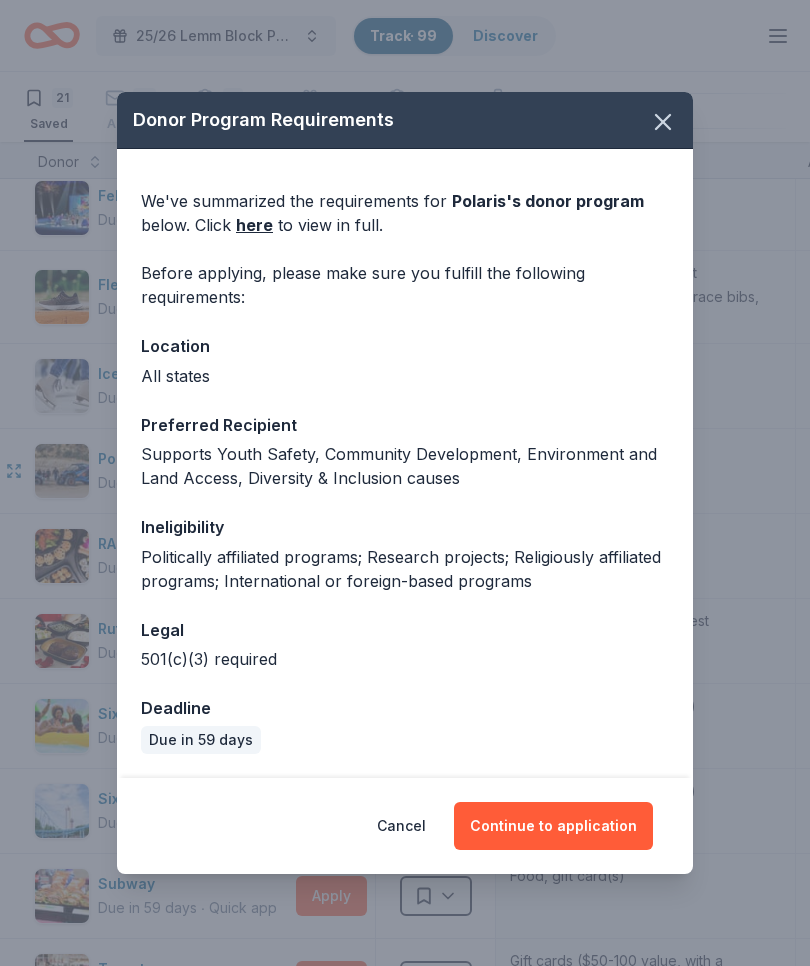 click on "Continue to application" at bounding box center (553, 826) 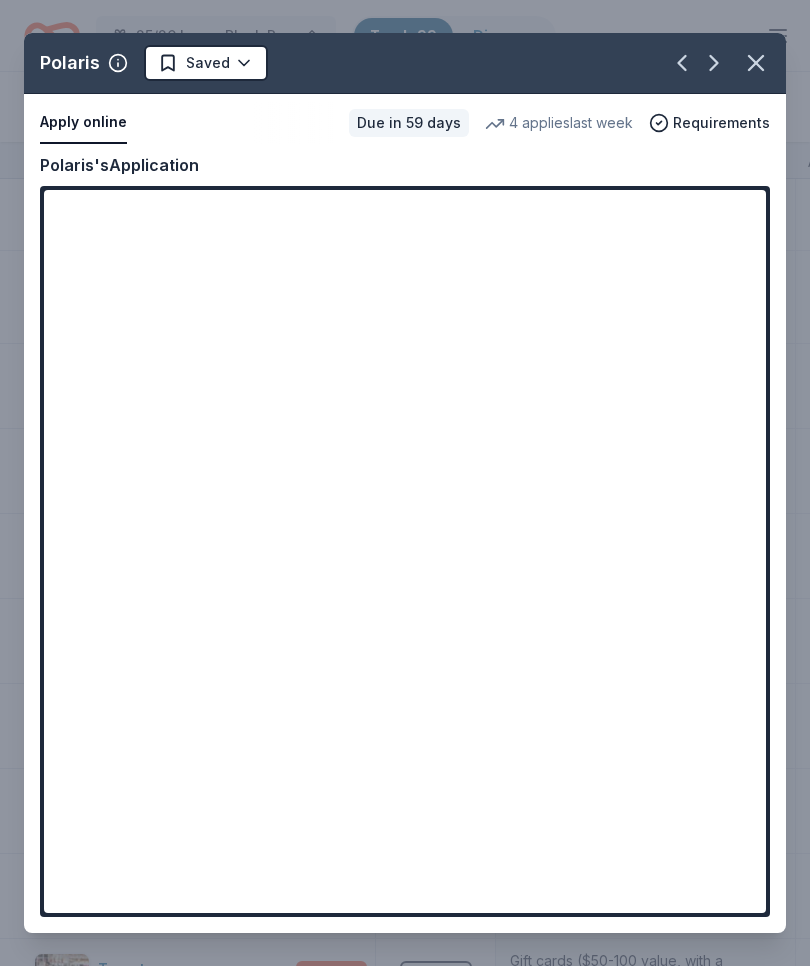 click 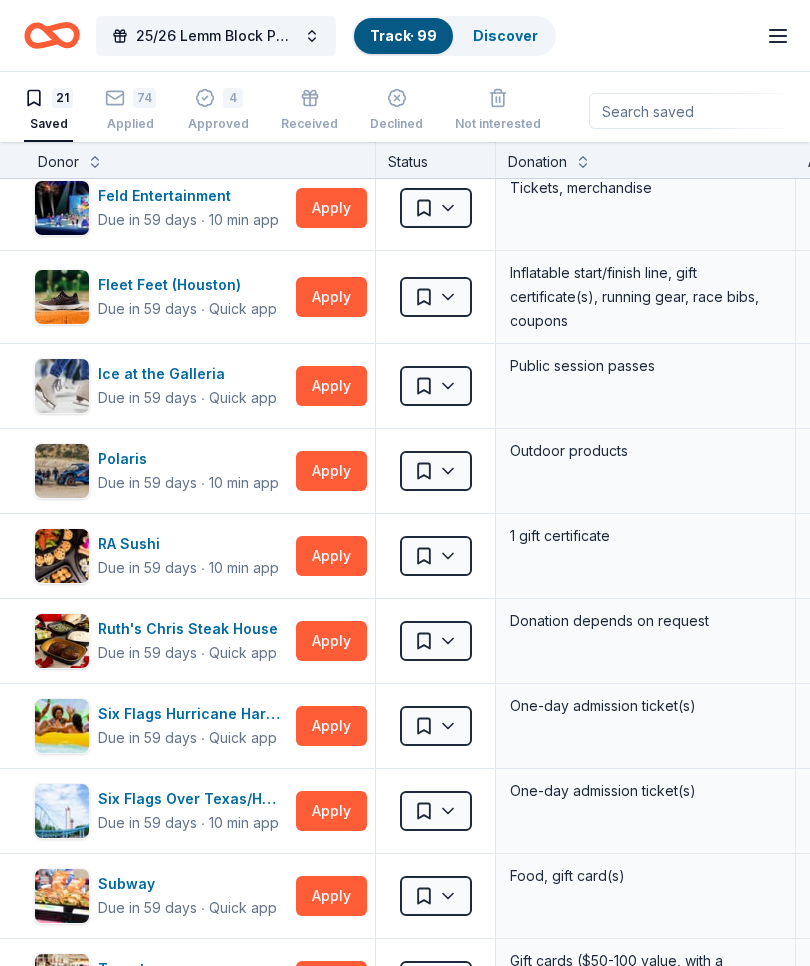 click on "Apply" at bounding box center (331, 556) 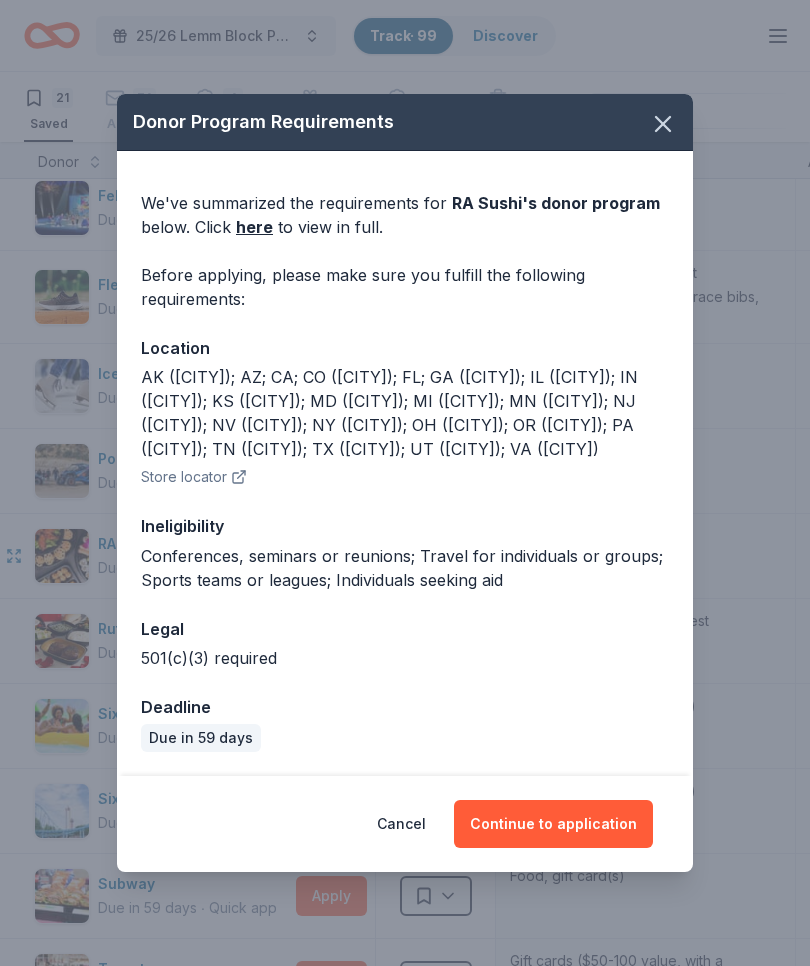 click on "Continue to application" at bounding box center [553, 824] 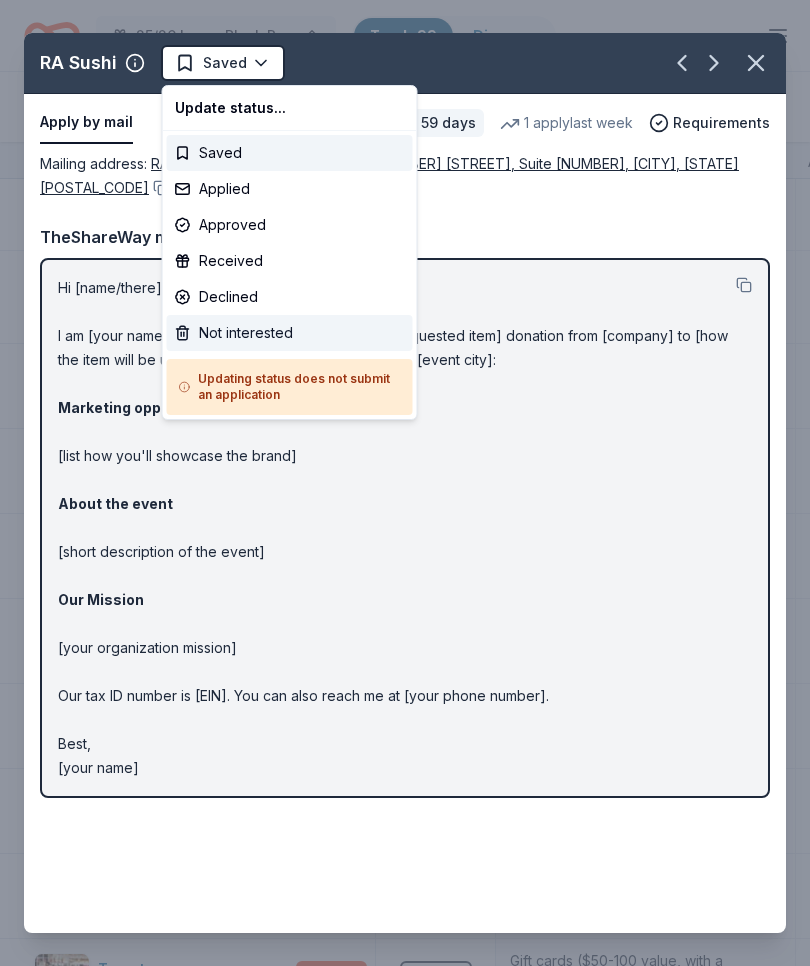 click on "Not interested" at bounding box center (290, 333) 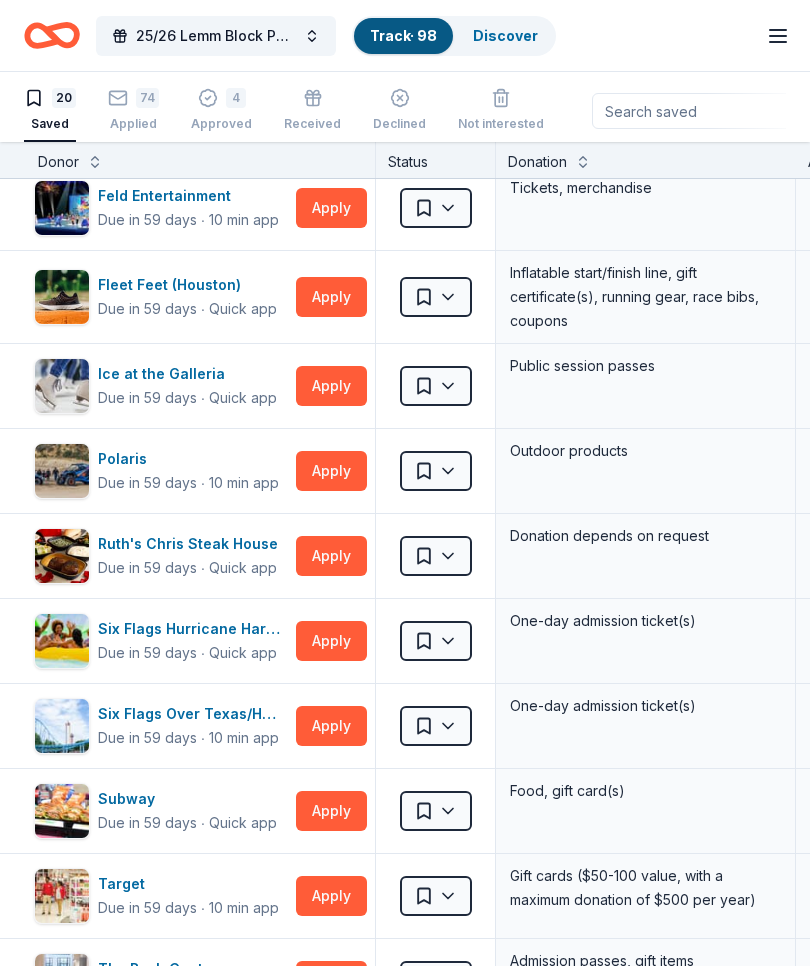 click on "Apply" at bounding box center [331, 556] 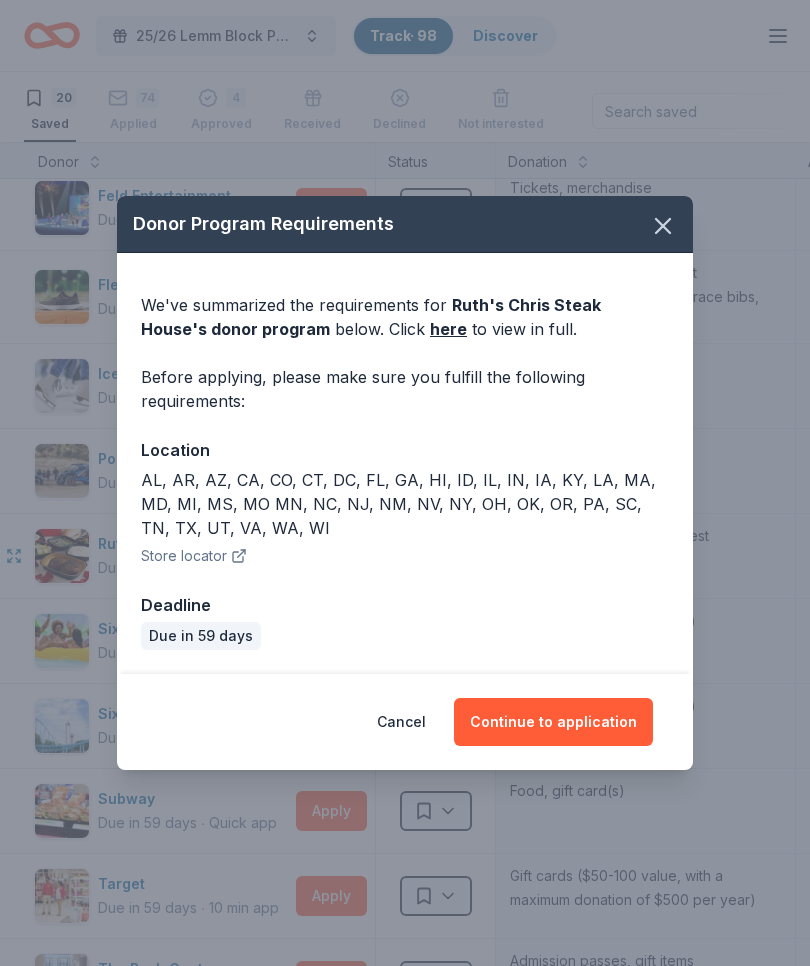 click on "Continue to application" at bounding box center (553, 722) 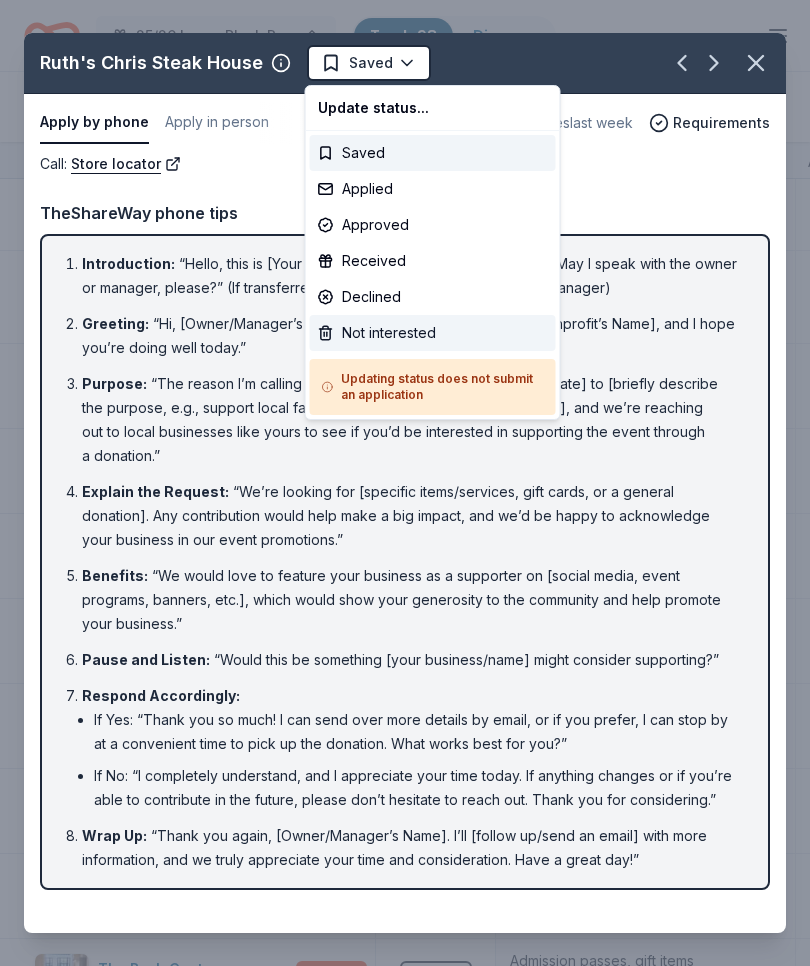 click on "Not interested" at bounding box center [433, 333] 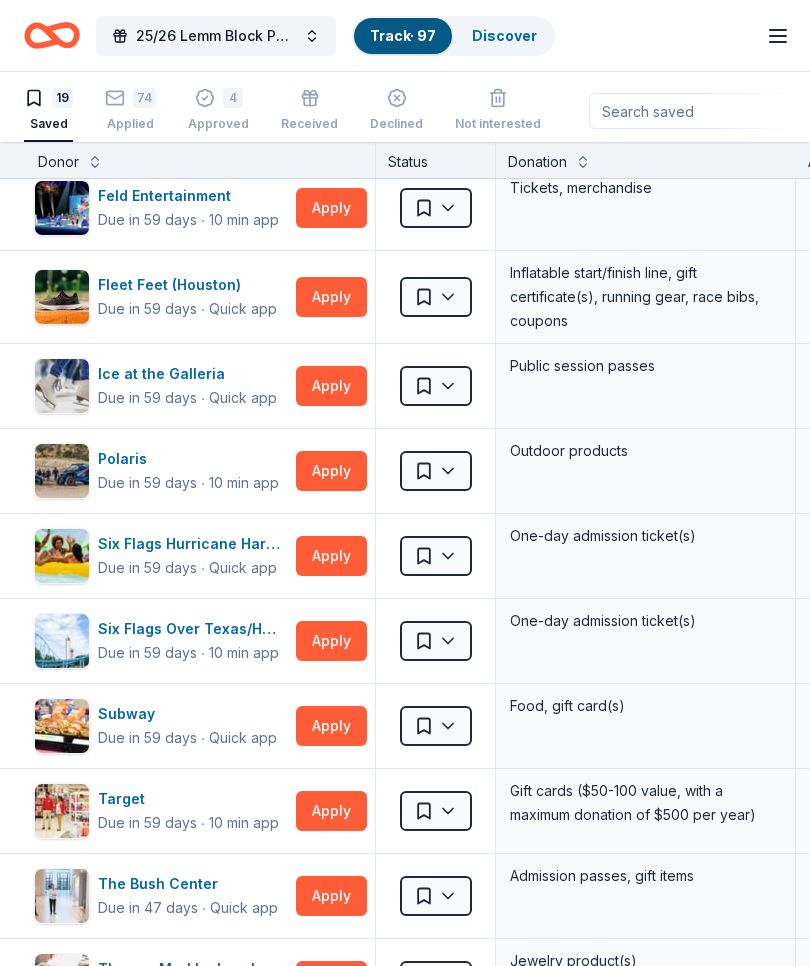 click on "Apply" at bounding box center (331, 556) 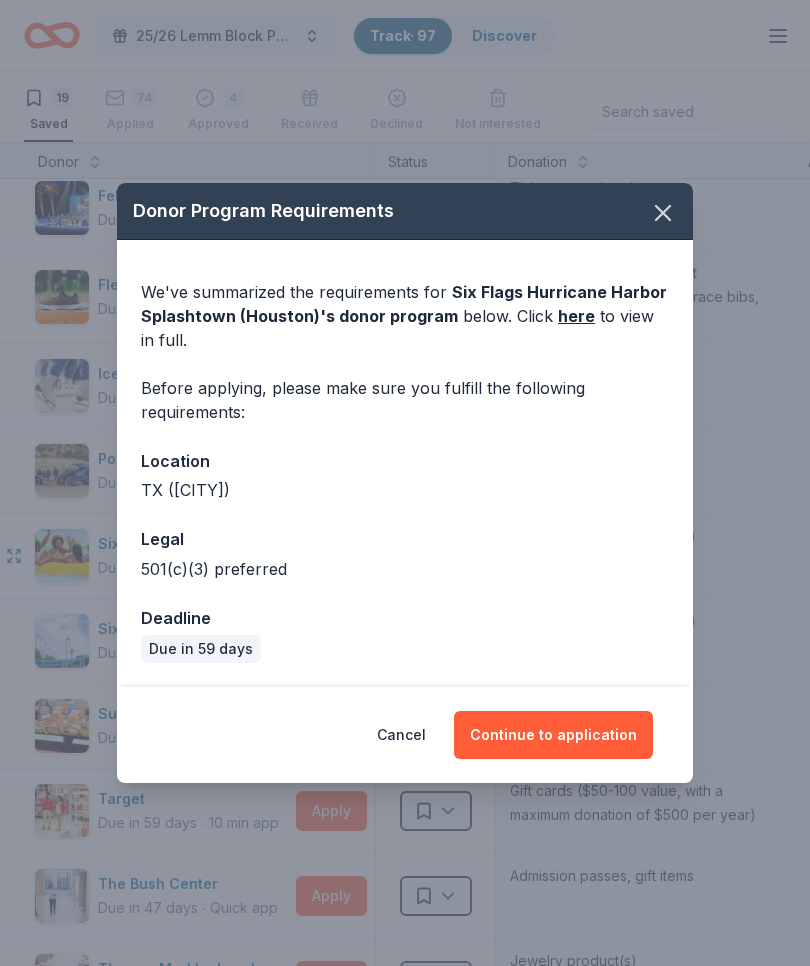 click on "Continue to application" at bounding box center [553, 735] 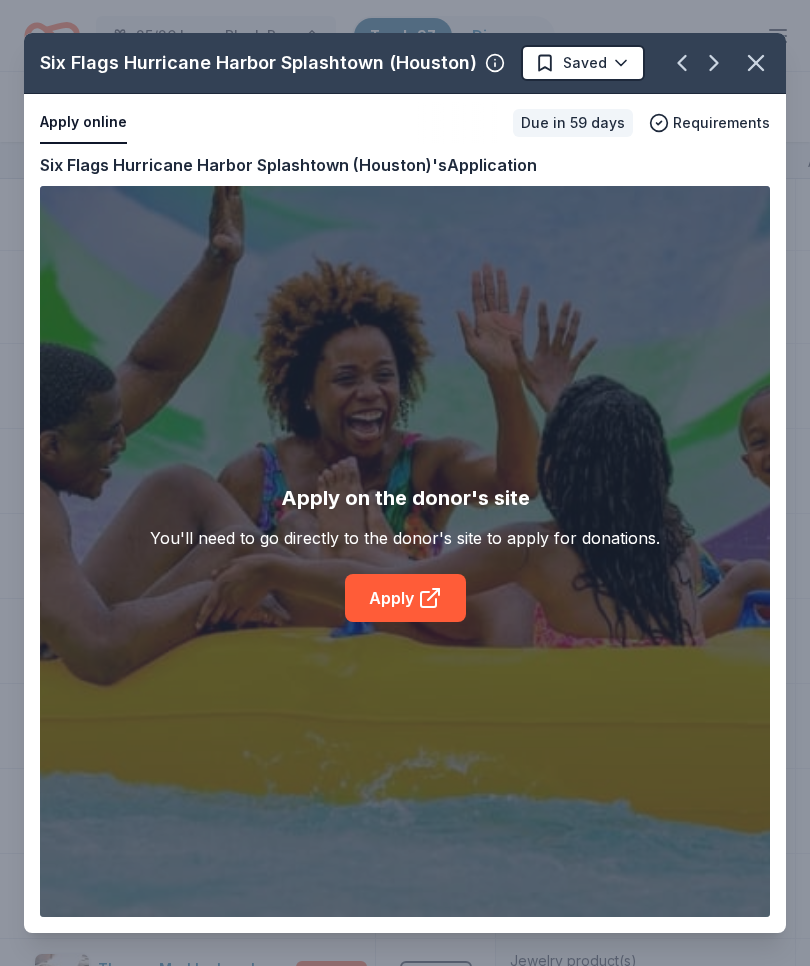click 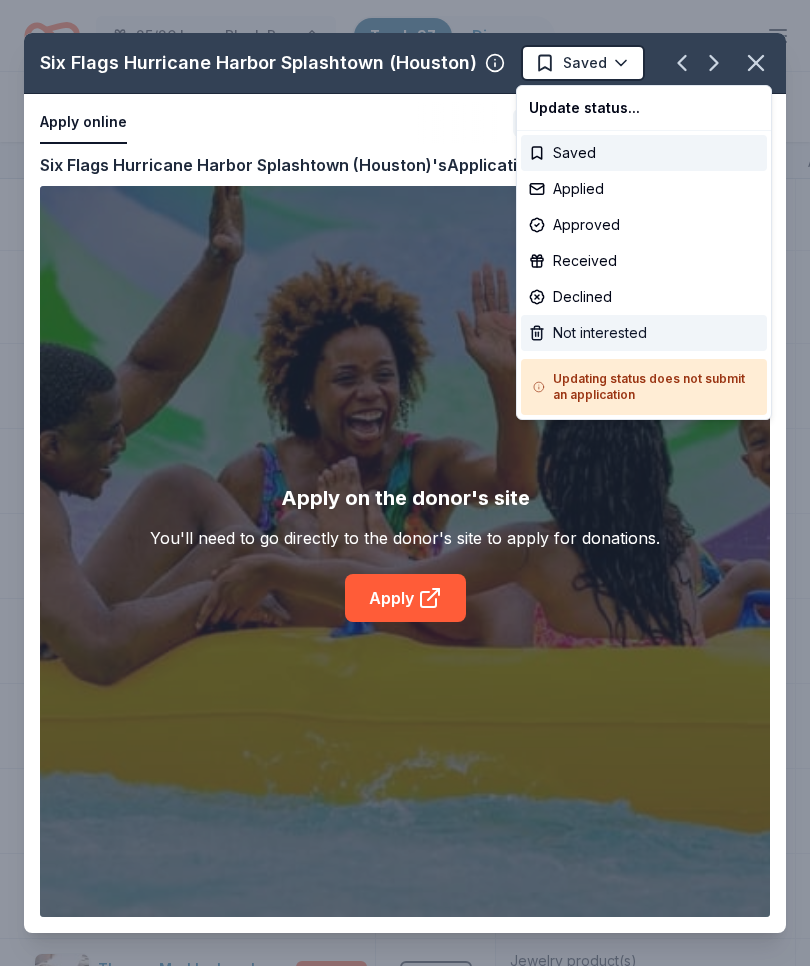click on "Not interested" at bounding box center [644, 333] 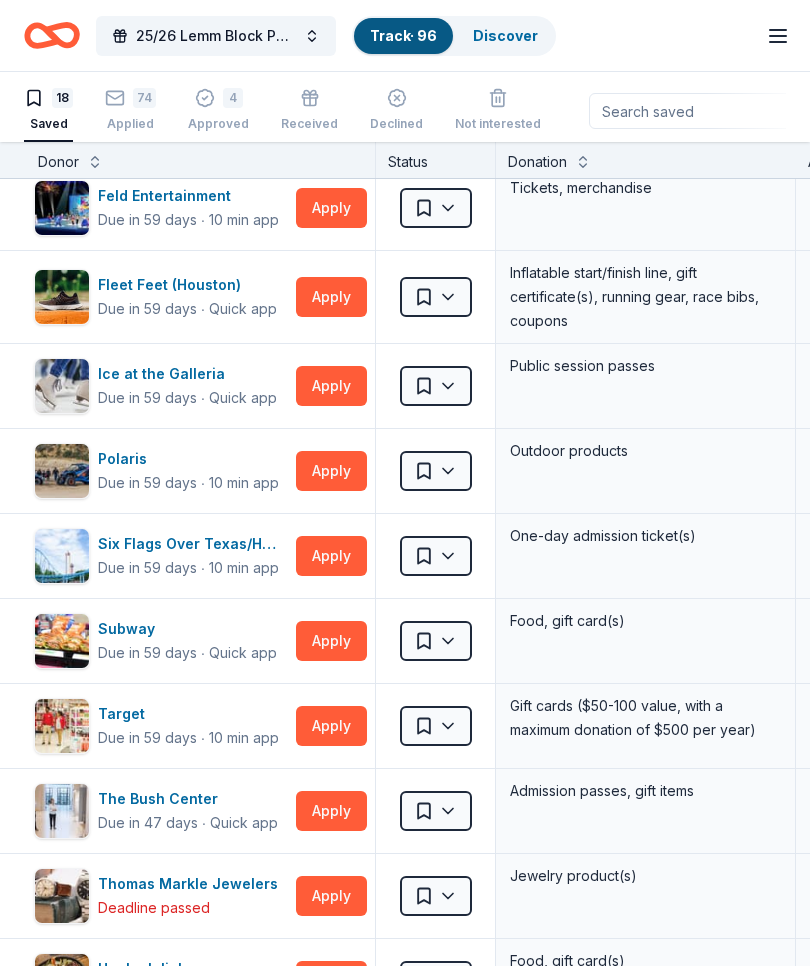 click on "Apply" at bounding box center (331, 556) 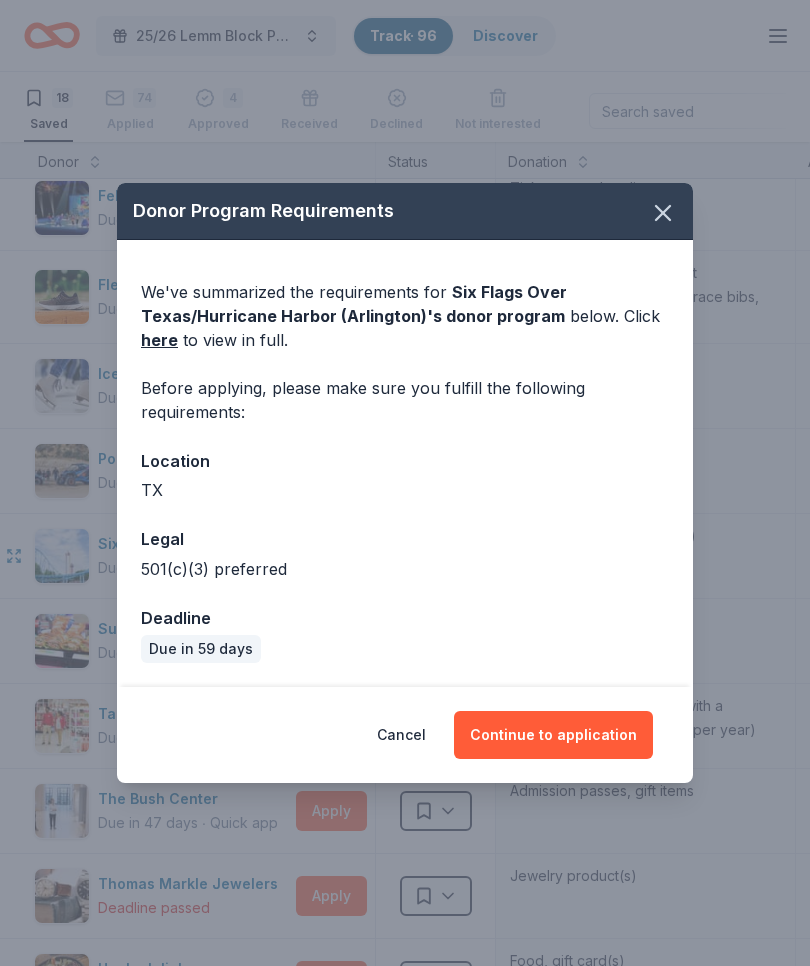 click on "Continue to application" at bounding box center [553, 735] 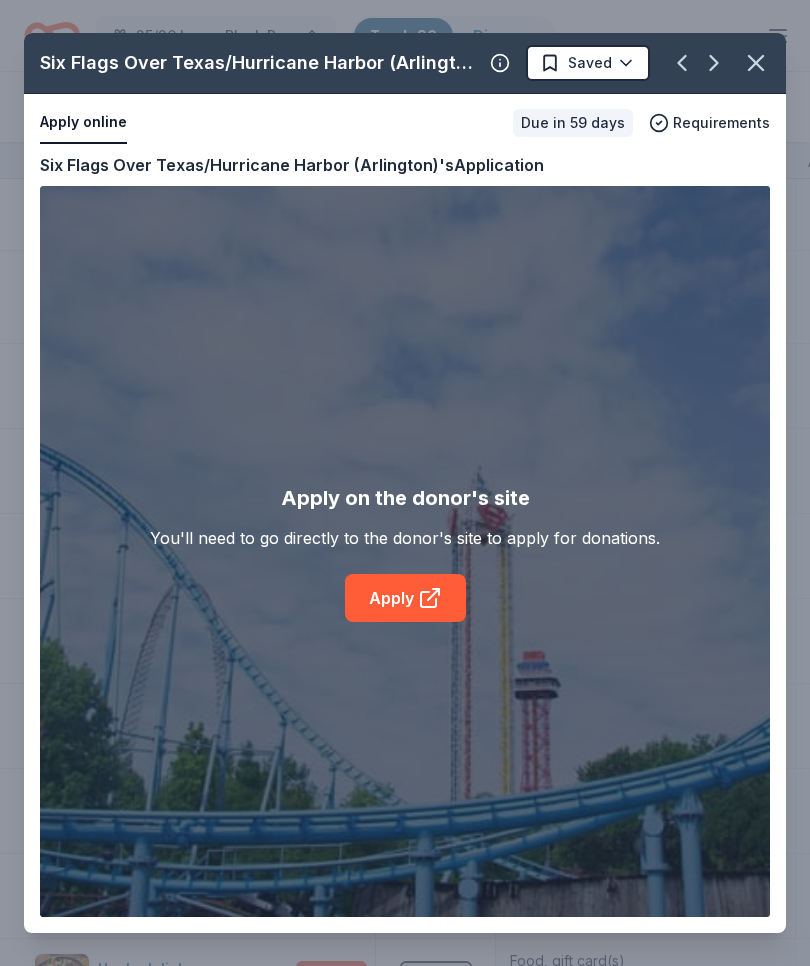 click 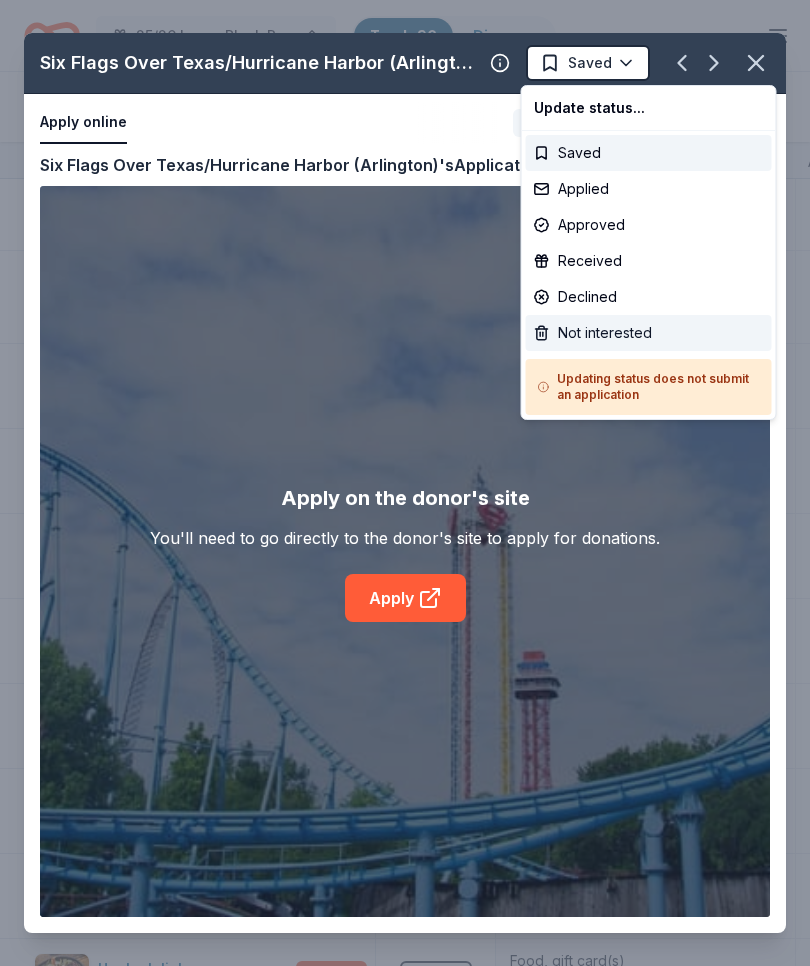 click on "Not interested" at bounding box center [649, 333] 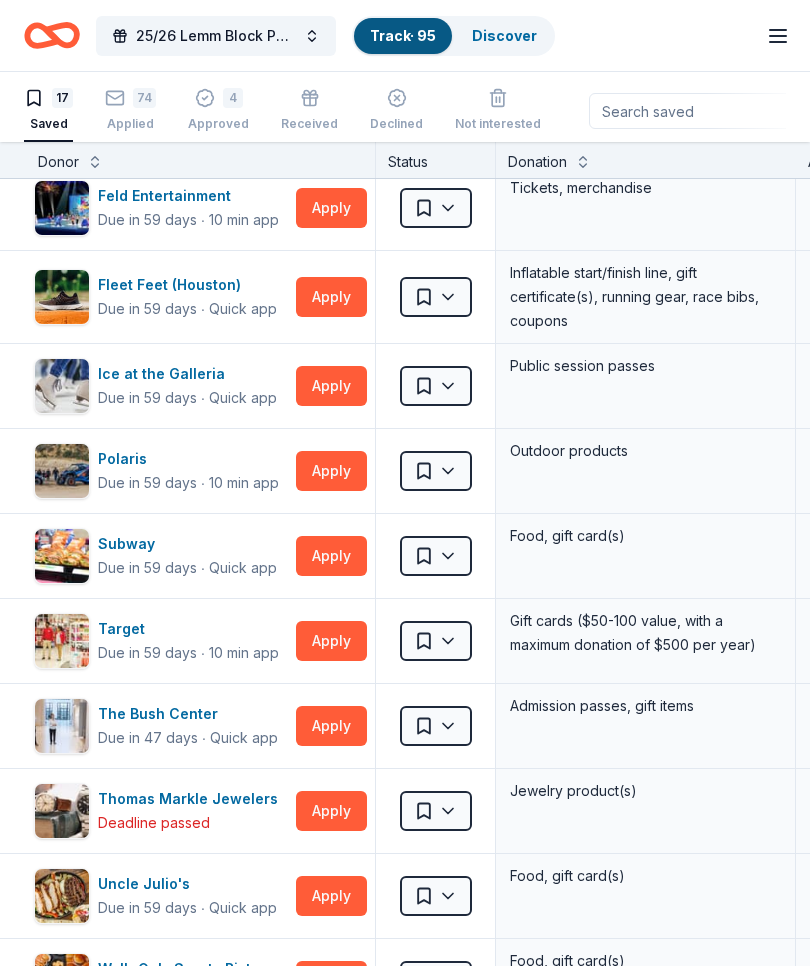click on "Apply" at bounding box center [331, 556] 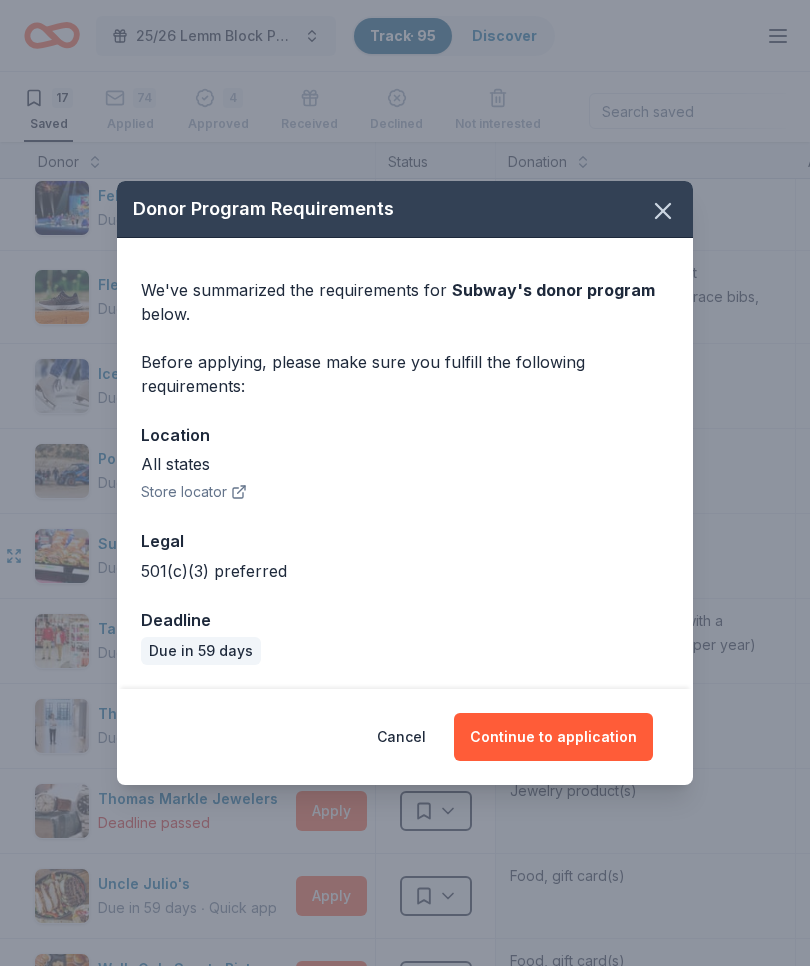 click on "Continue to application" at bounding box center (553, 737) 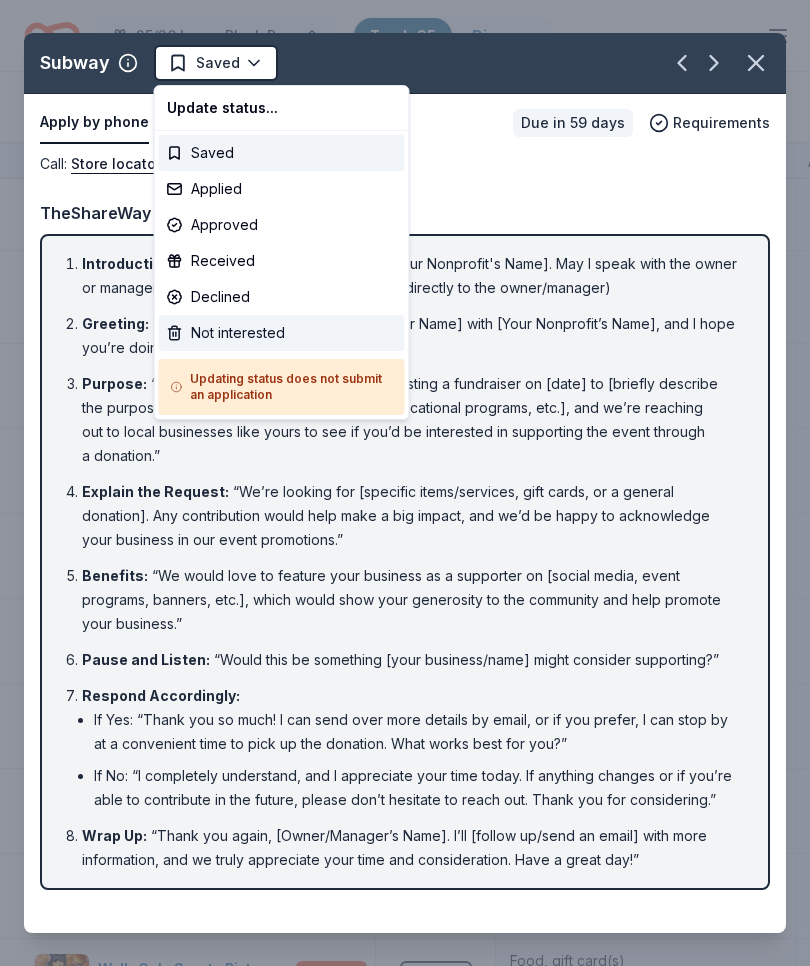 click on "Not interested" at bounding box center (282, 333) 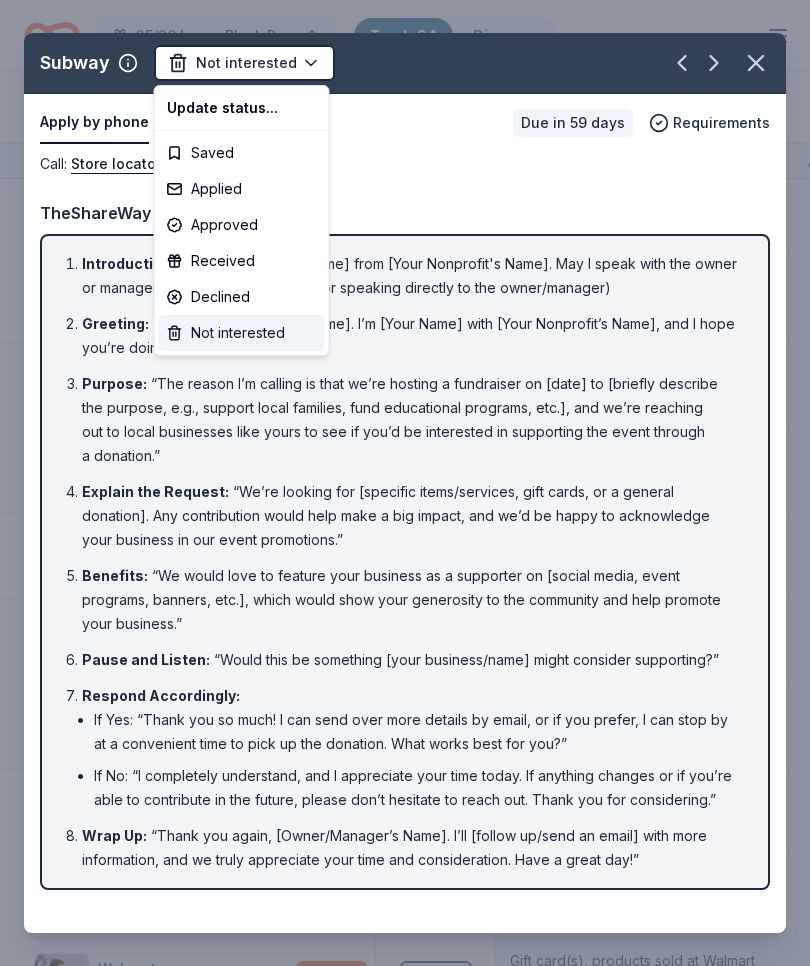 click on "Not interested" at bounding box center [242, 333] 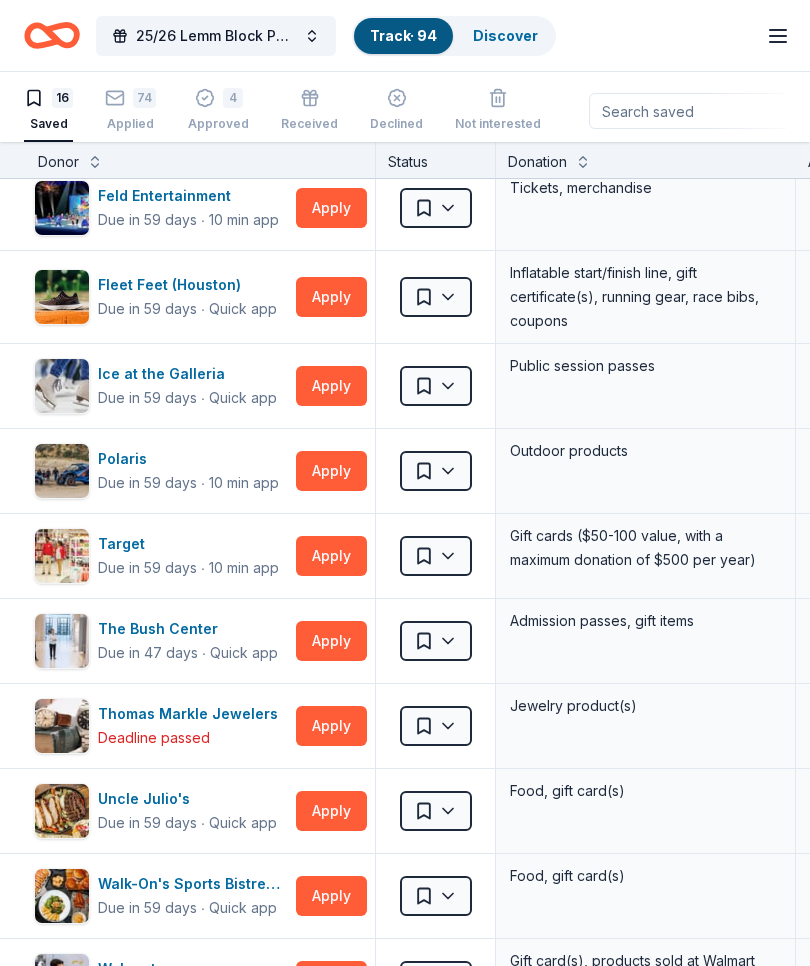 click on "Apply" at bounding box center [331, 556] 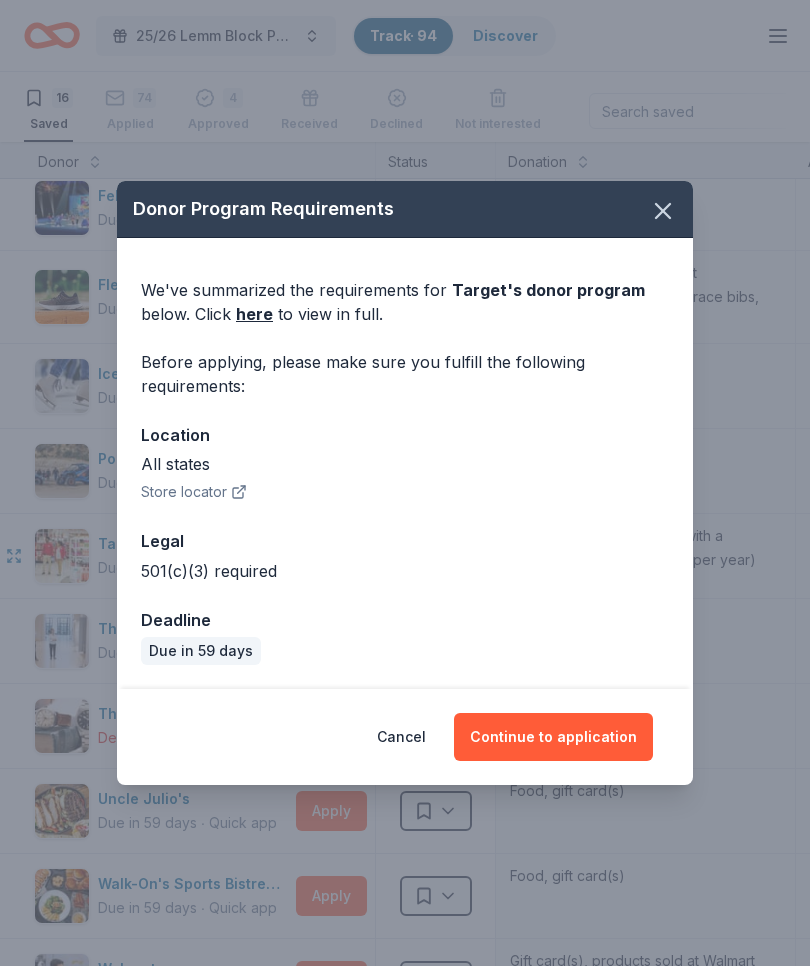 click on "Continue to application" at bounding box center [553, 737] 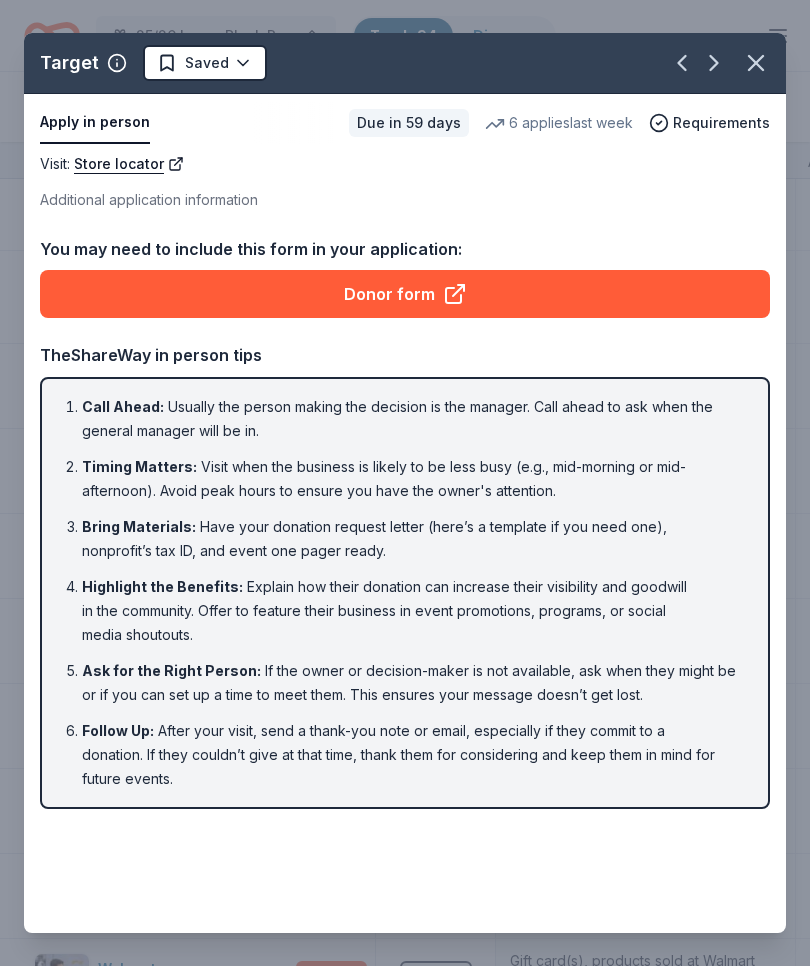 click on "Donor form" at bounding box center (405, 294) 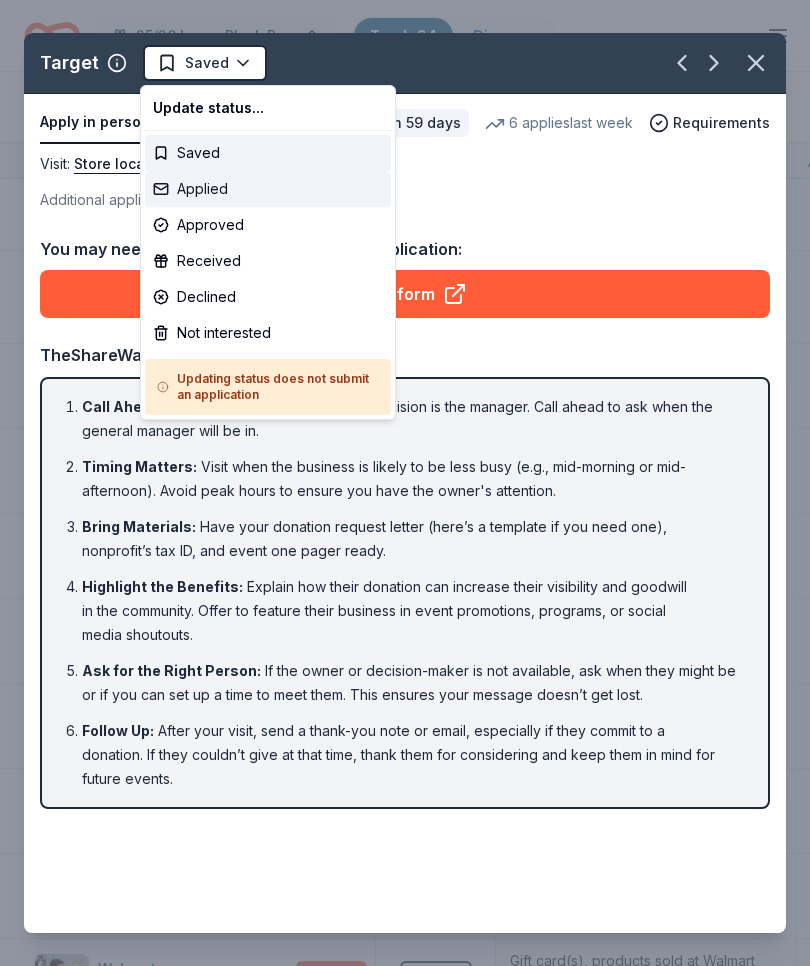 click on "Applied" at bounding box center (268, 189) 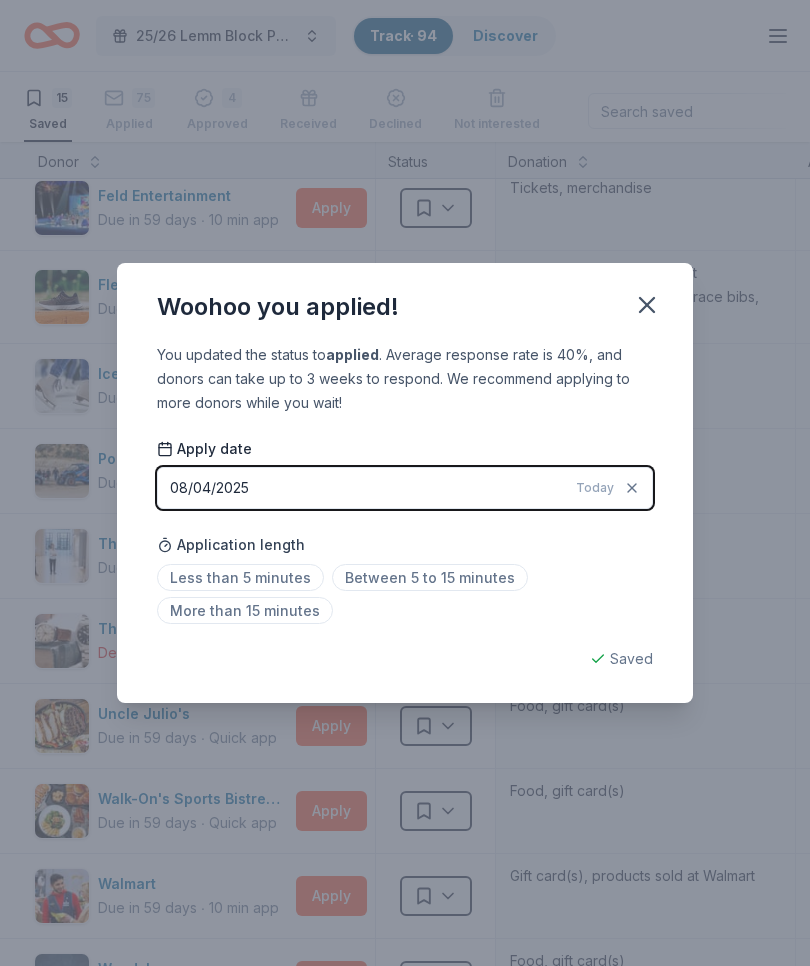 click 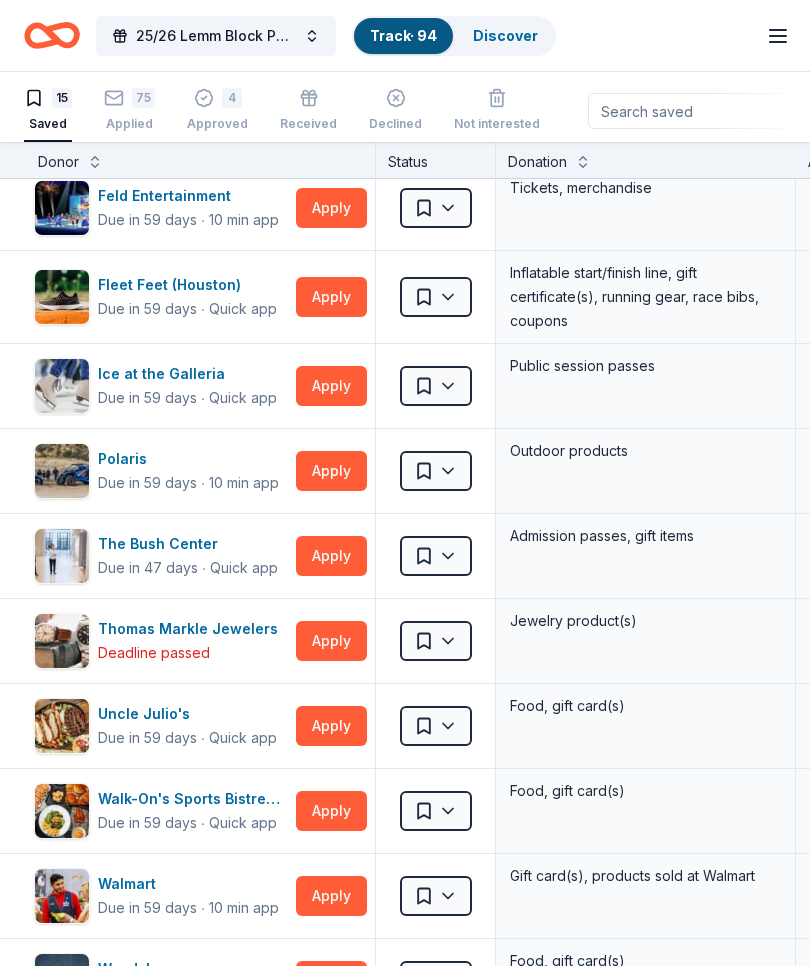 click on "Apply" at bounding box center (331, 556) 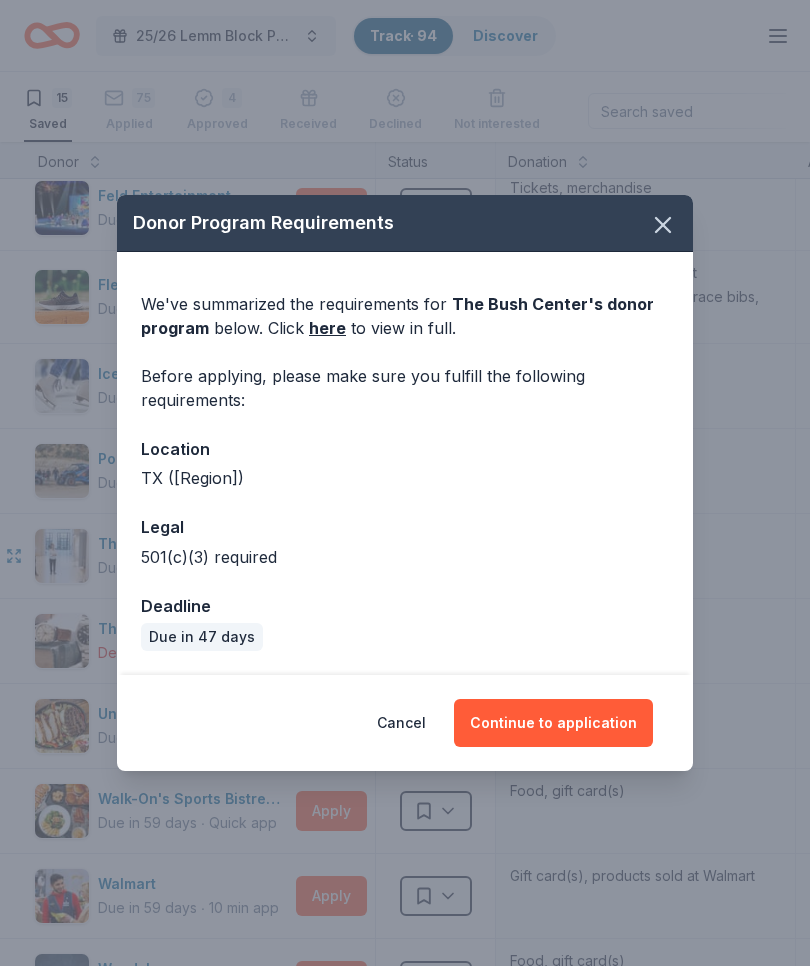 click on "Continue to application" at bounding box center [553, 723] 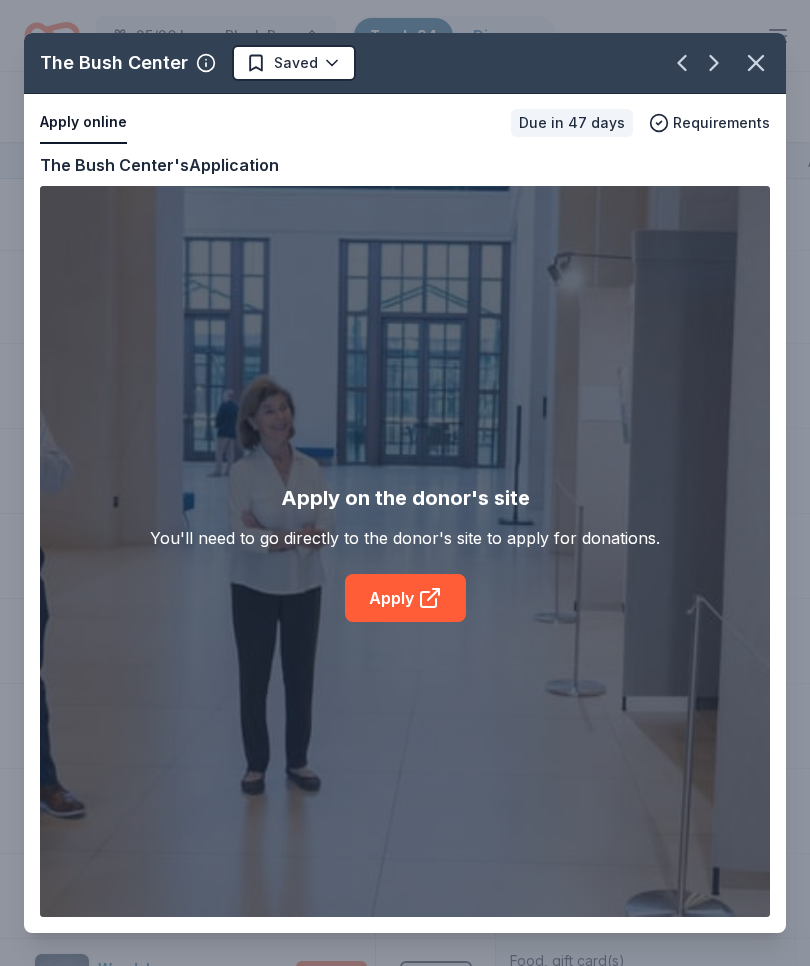 click on "Apply" at bounding box center [405, 598] 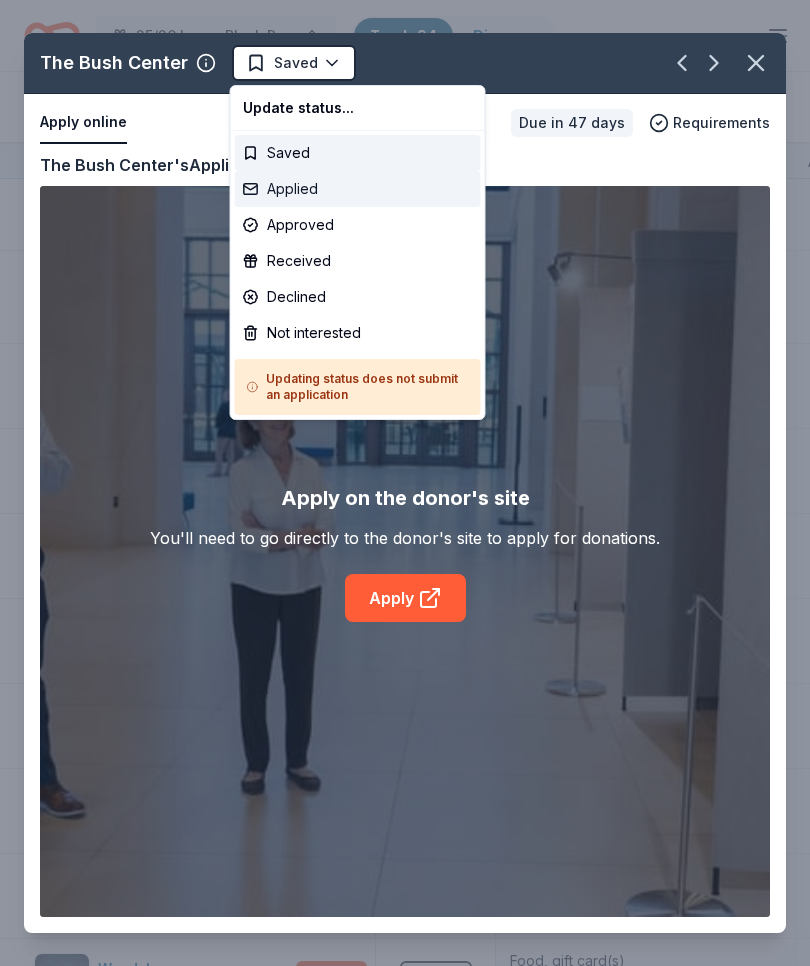 click on "Applied" at bounding box center [358, 189] 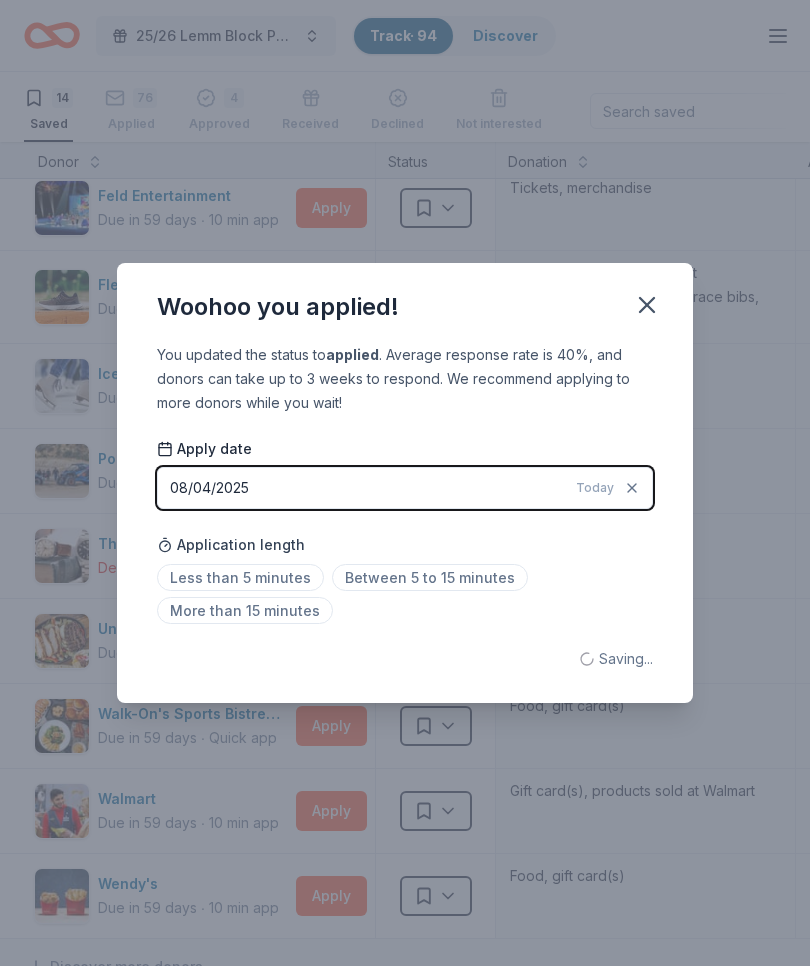 click 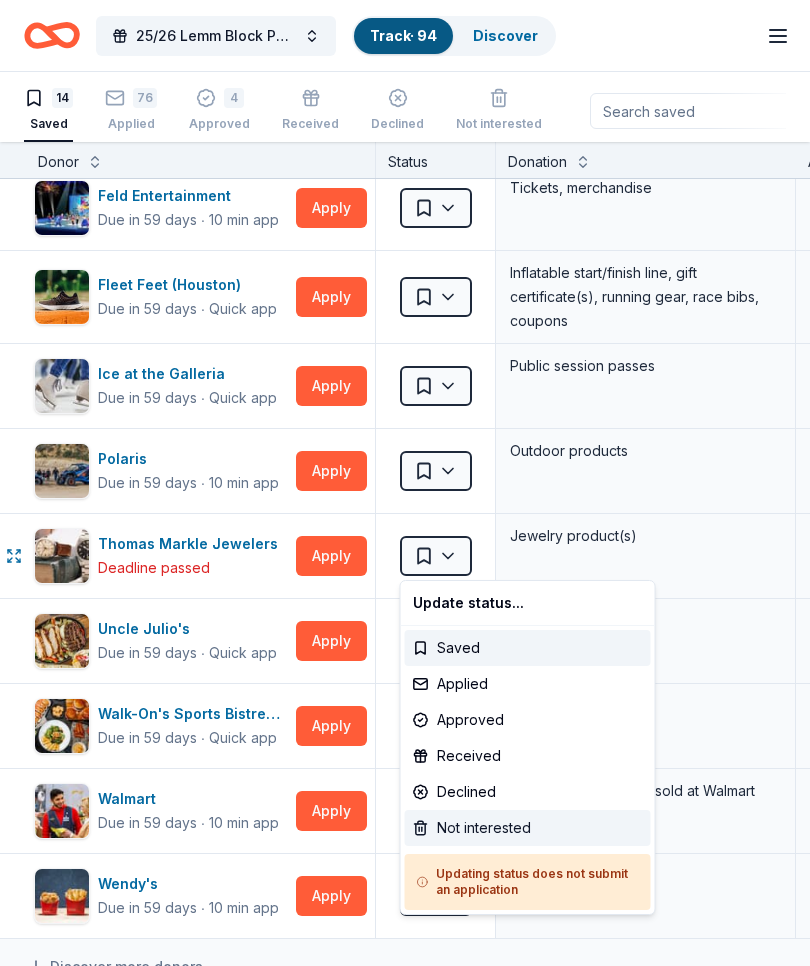 click on "Not interested" at bounding box center [528, 828] 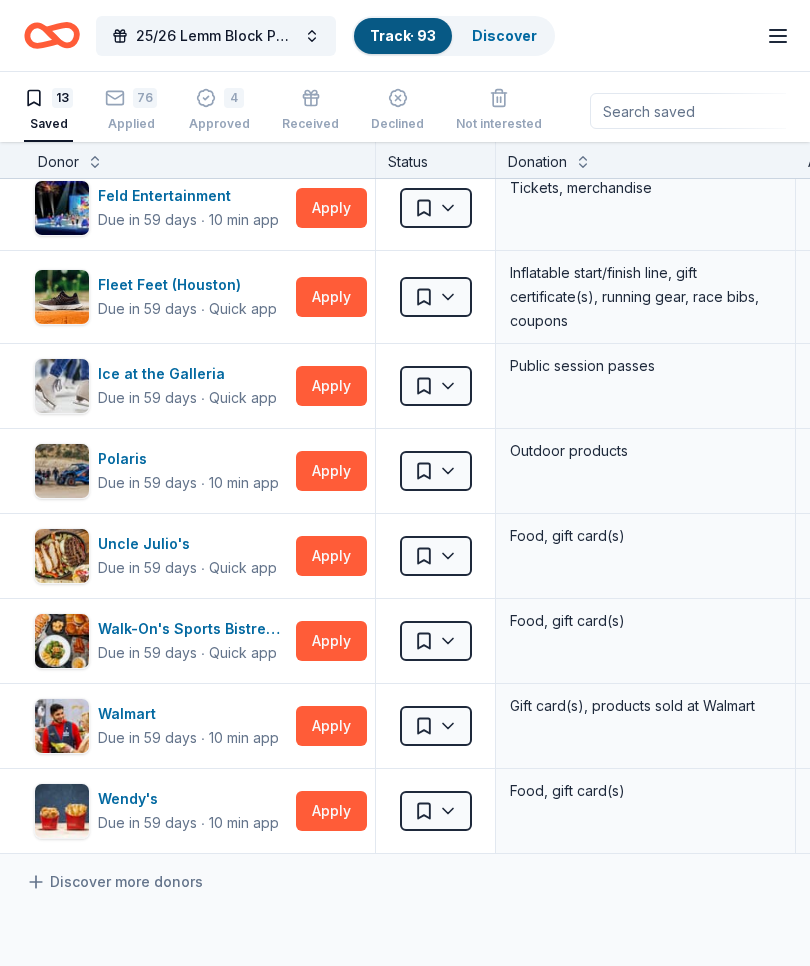 click on "Apply" at bounding box center (331, 556) 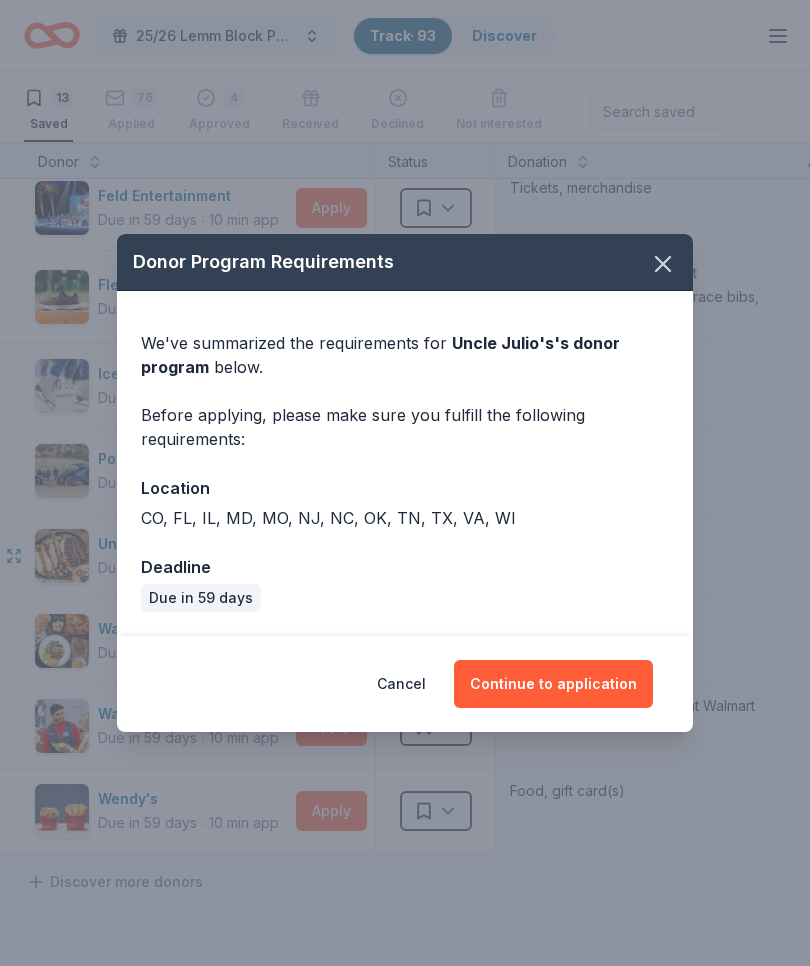 click on "Continue to application" at bounding box center (553, 684) 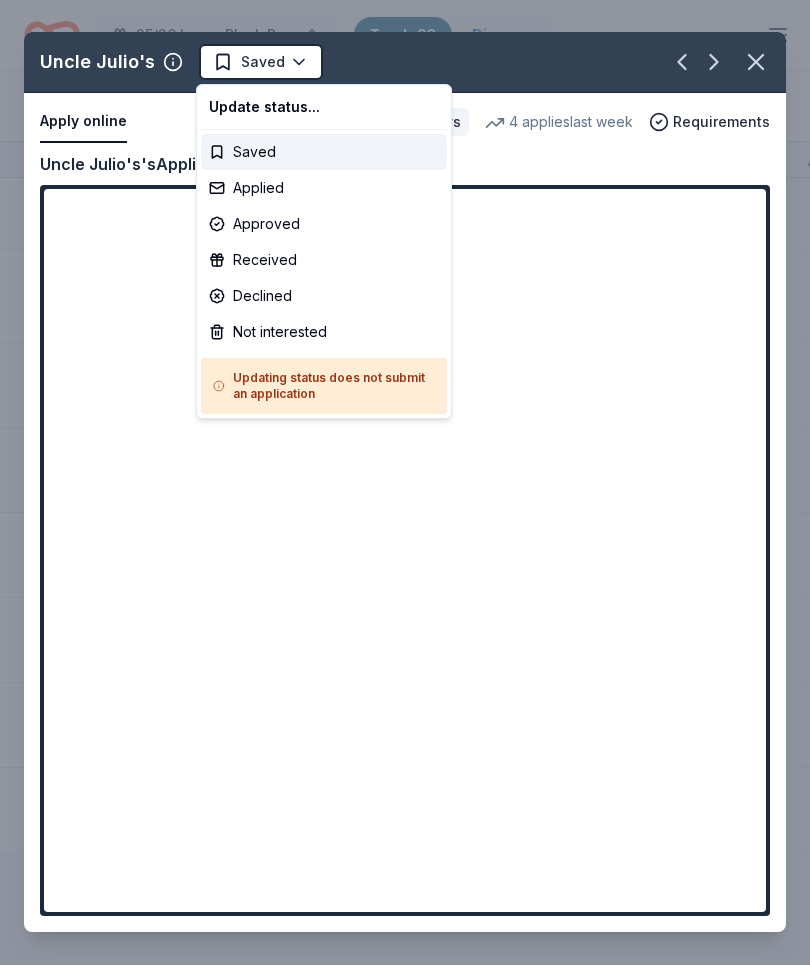 scroll, scrollTop: 0, scrollLeft: 0, axis: both 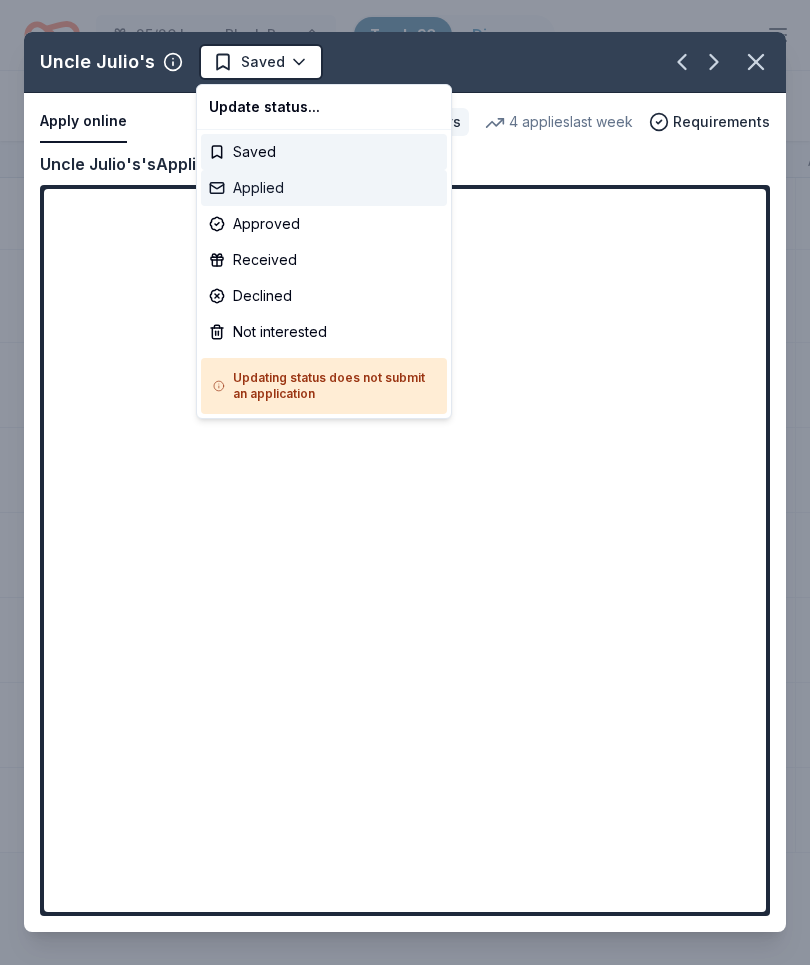 click on "Applied" at bounding box center (324, 189) 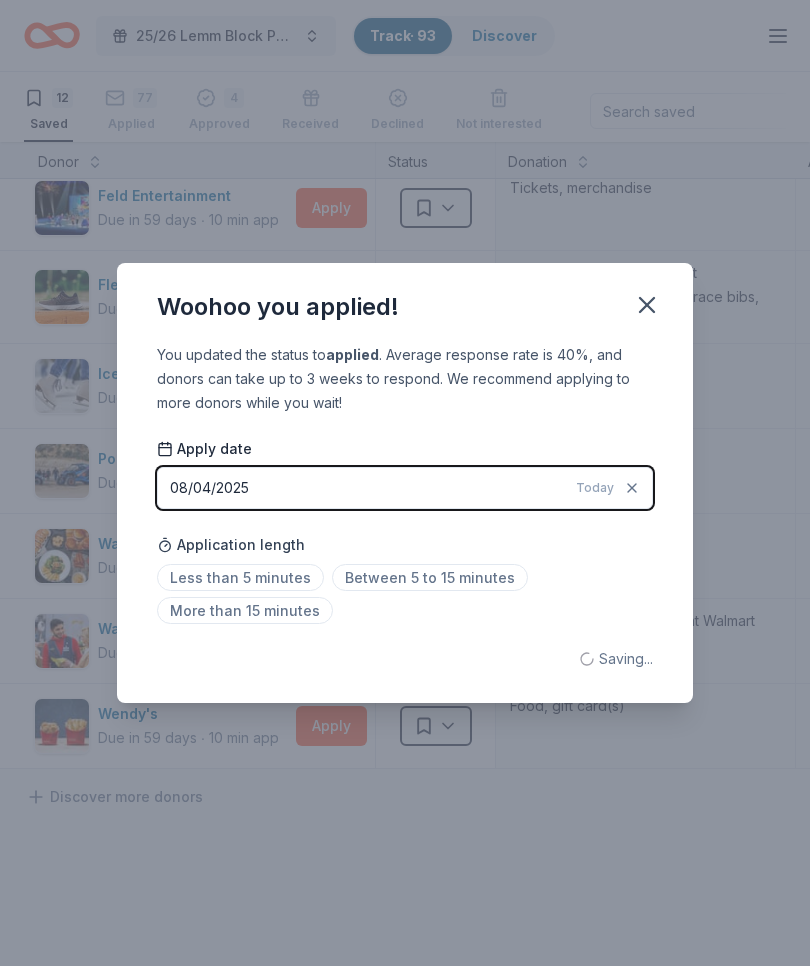 click 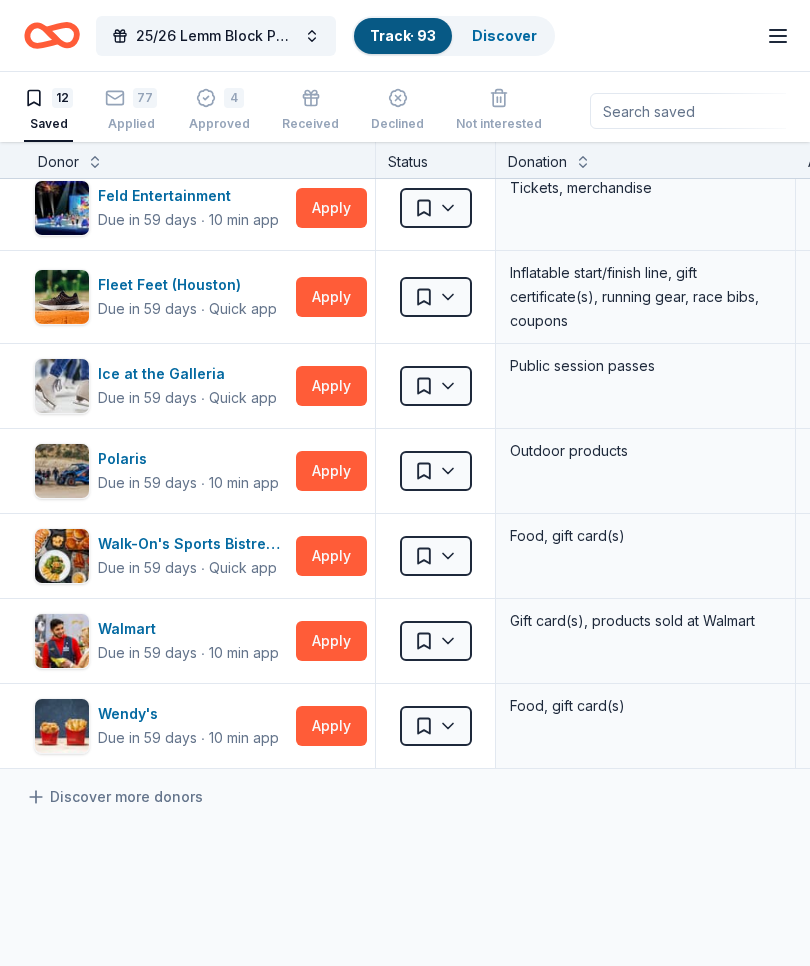 click on "Apply" at bounding box center [331, 556] 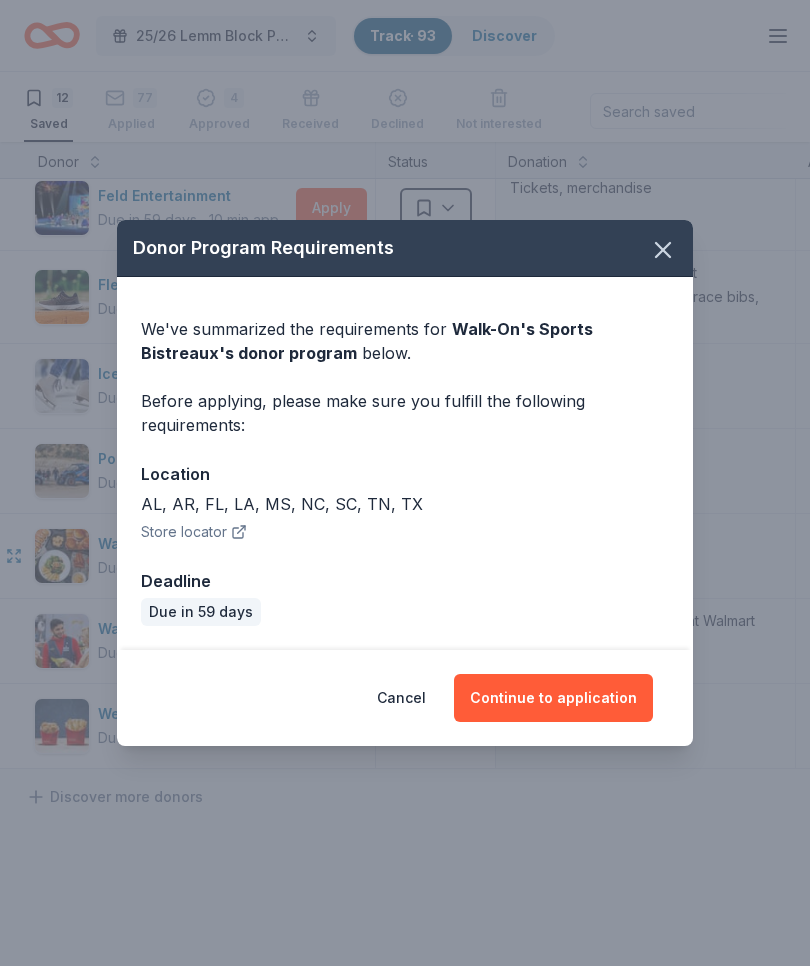 click on "Continue to application" at bounding box center [553, 698] 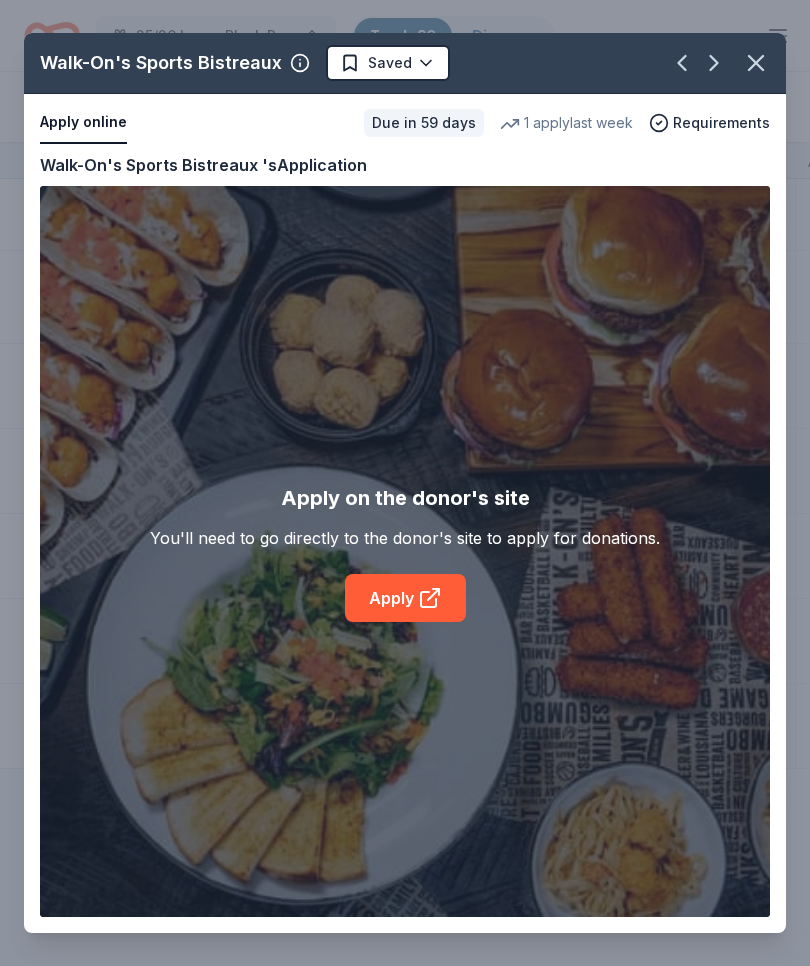 click 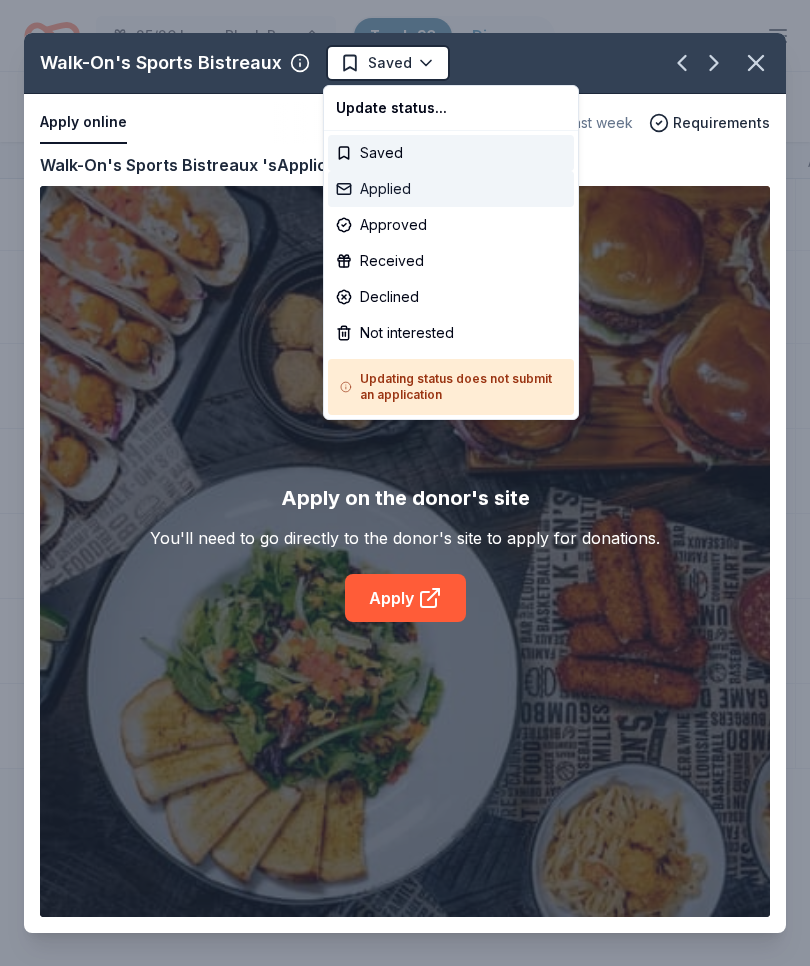click on "Applied" at bounding box center (451, 189) 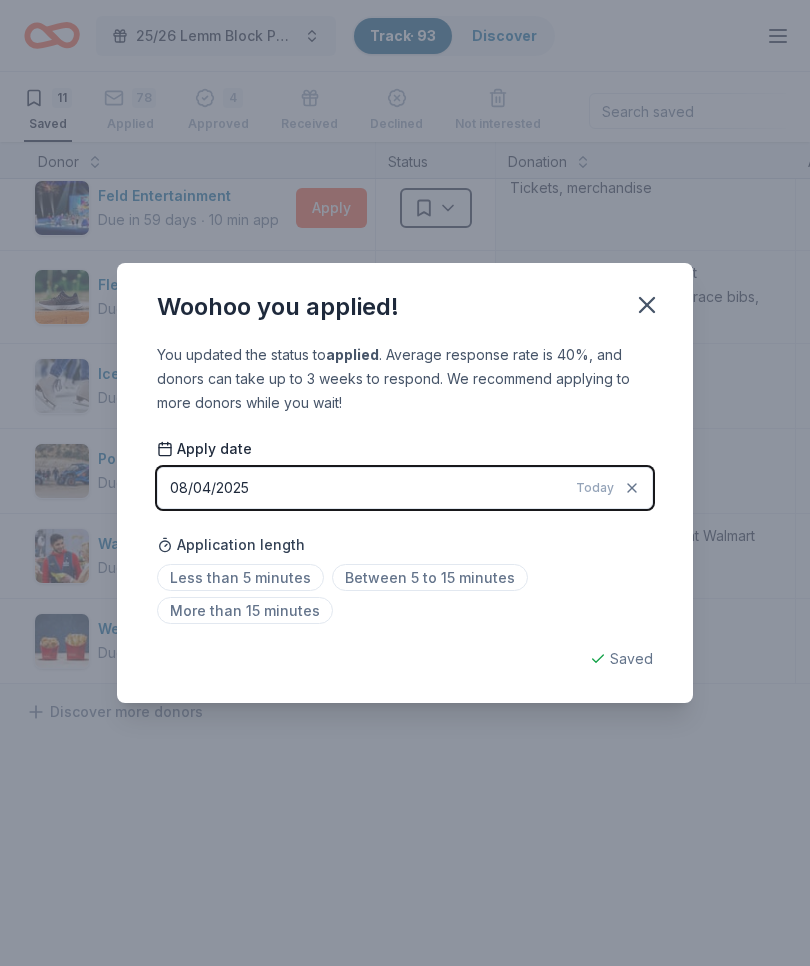 click 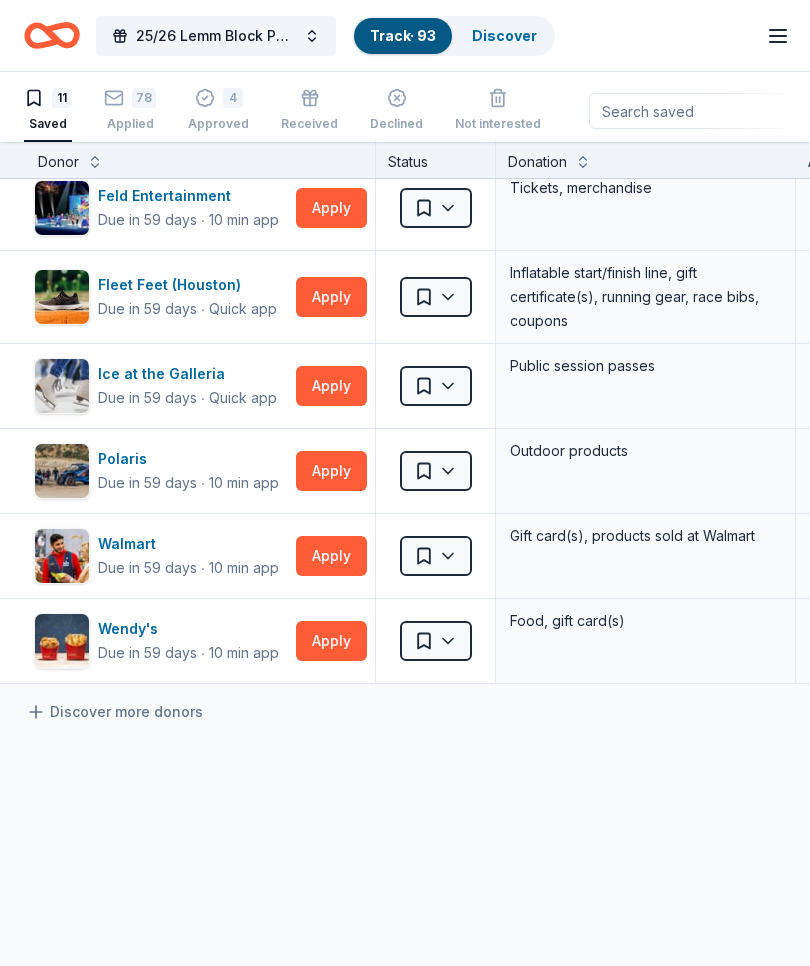 click on "Apply" at bounding box center [331, 641] 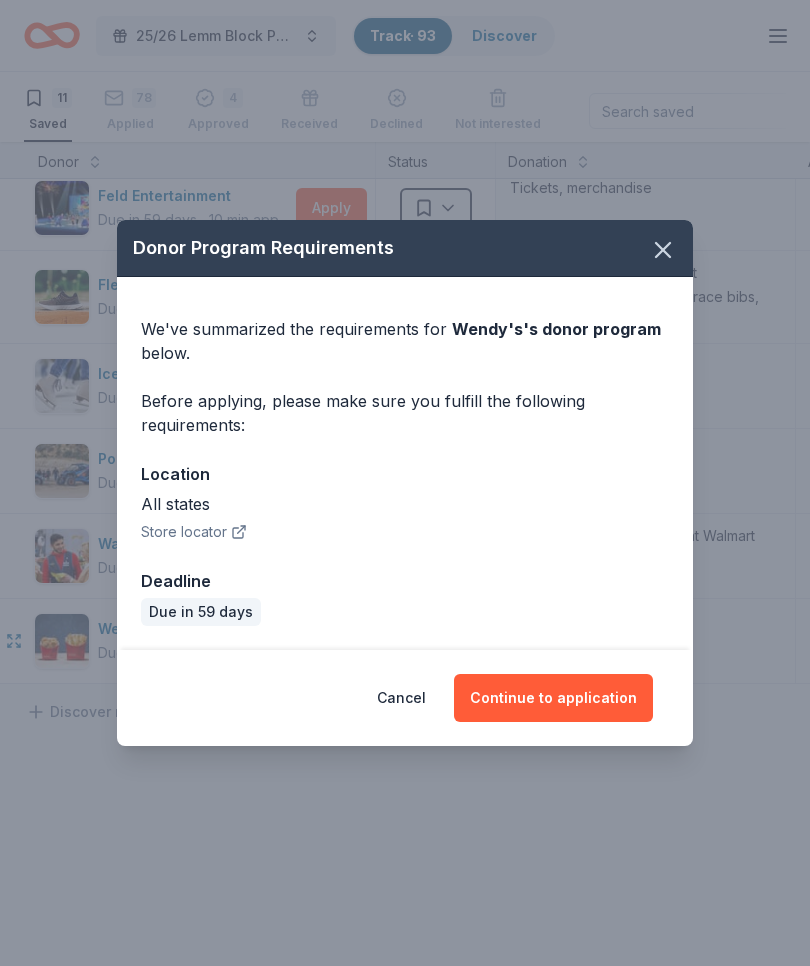 click on "Continue to application" at bounding box center [553, 698] 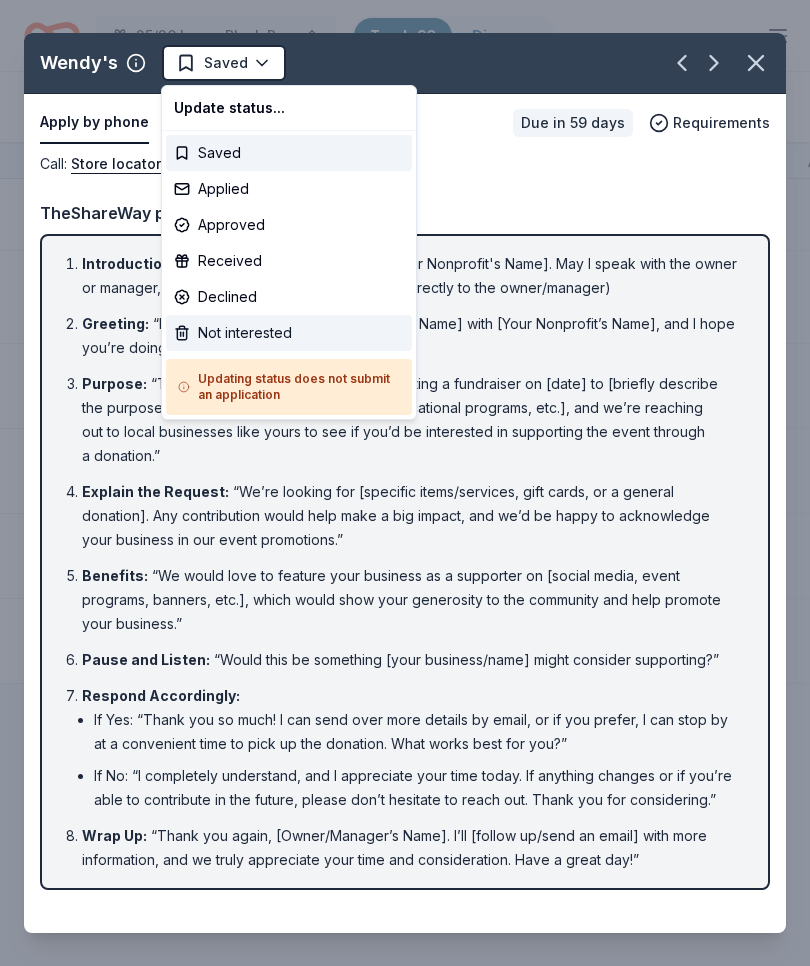 click on "Not interested" at bounding box center [289, 333] 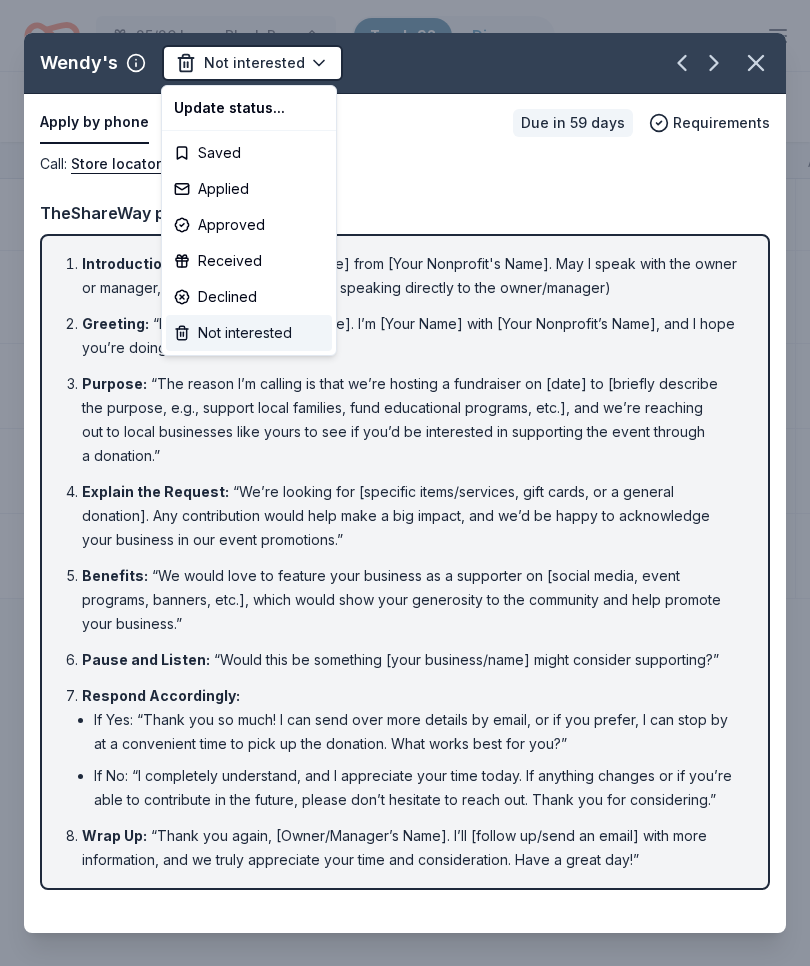 scroll, scrollTop: 377, scrollLeft: 6, axis: both 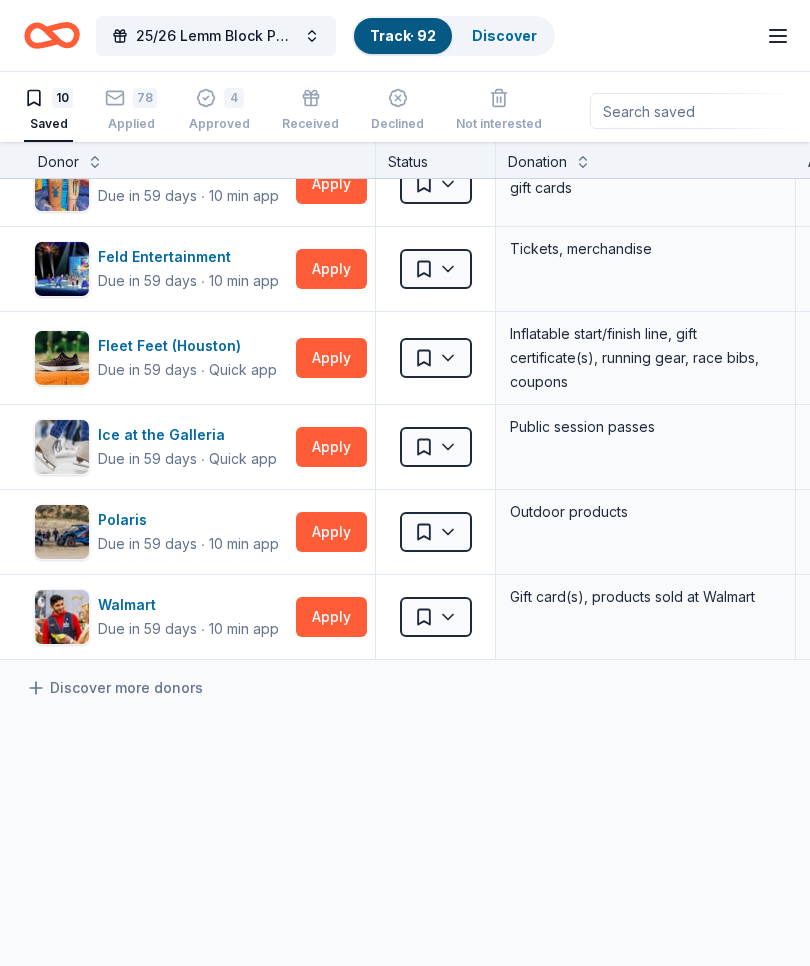 click on "Apply" at bounding box center (331, 617) 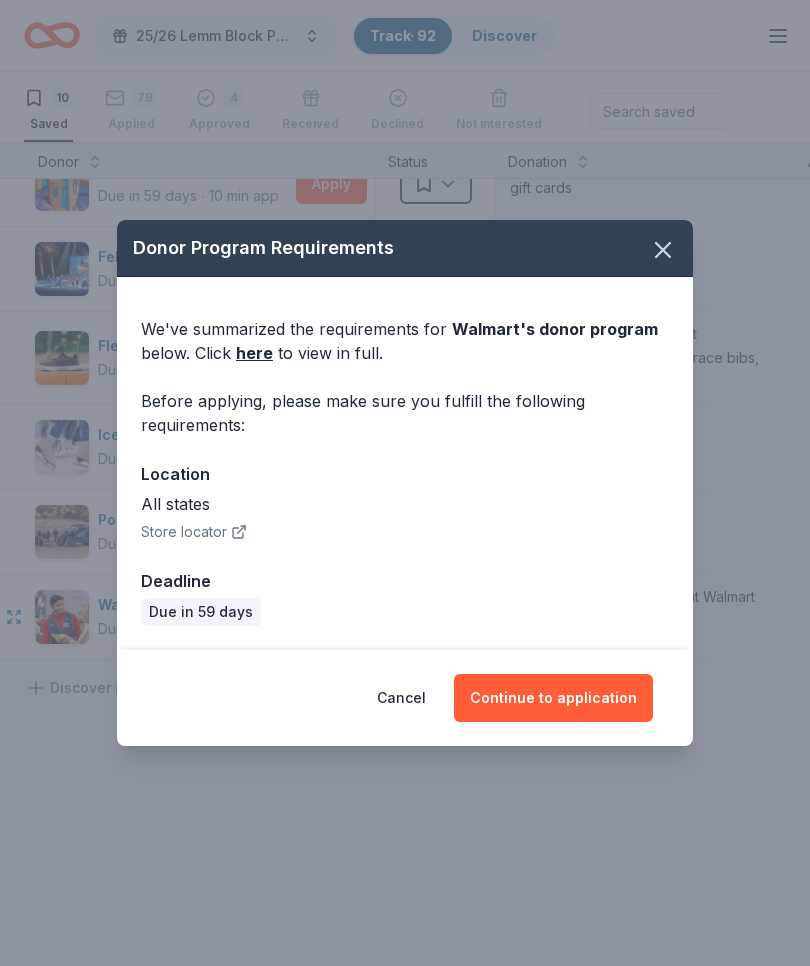 click on "Continue to application" at bounding box center [553, 698] 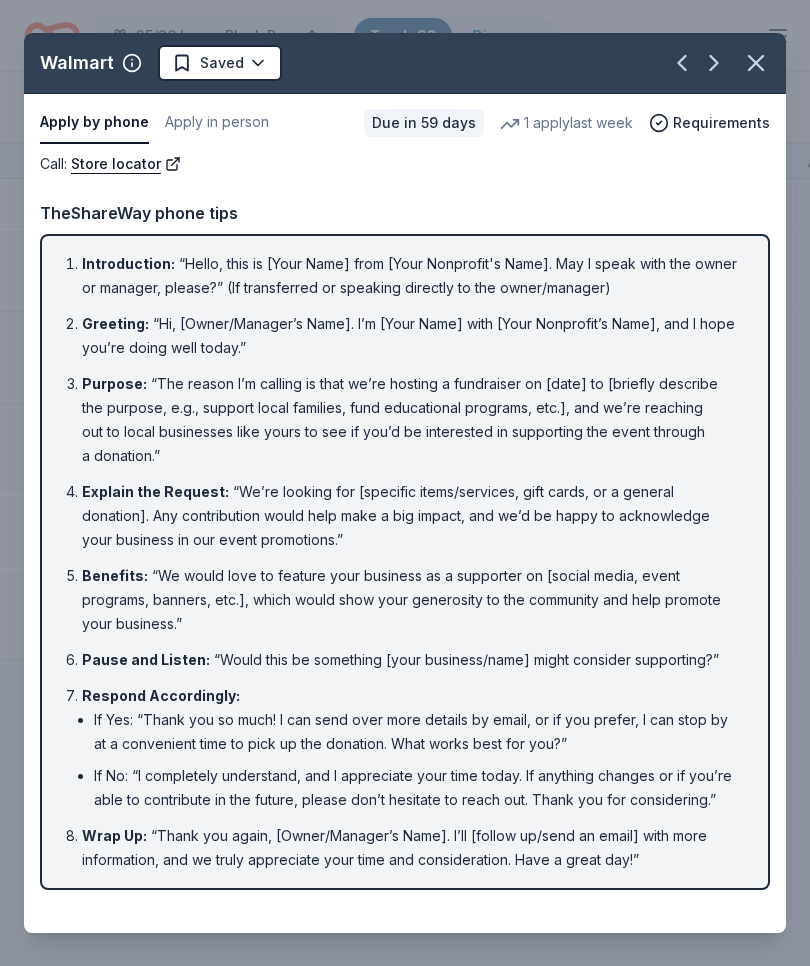 click 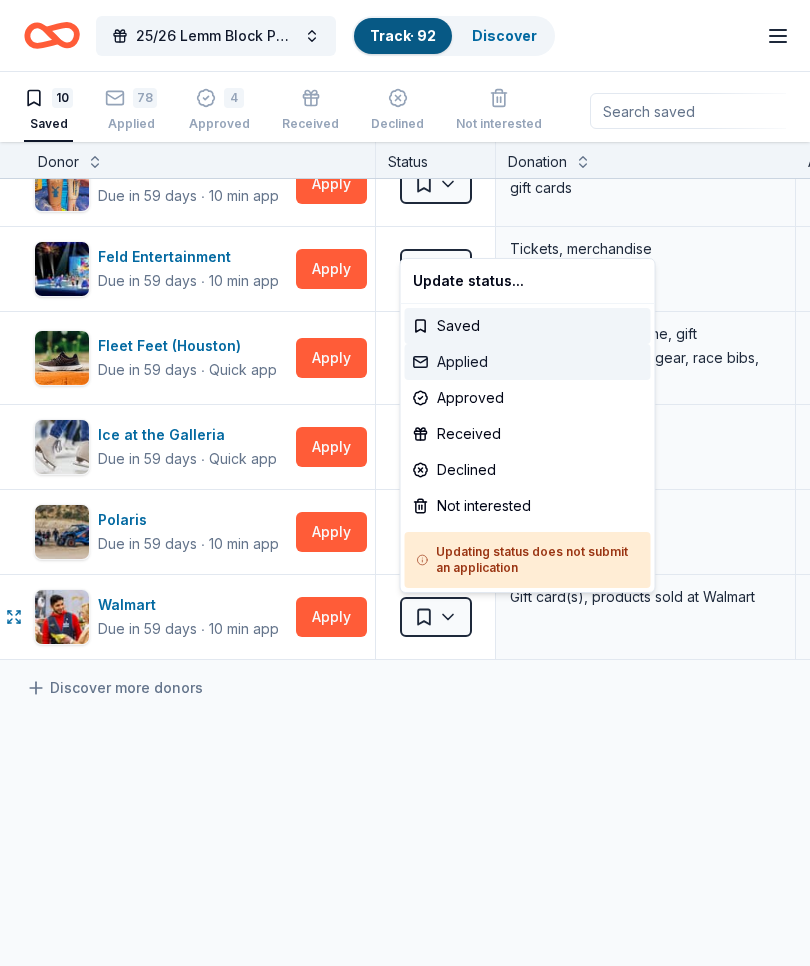 click on "Applied" at bounding box center [528, 362] 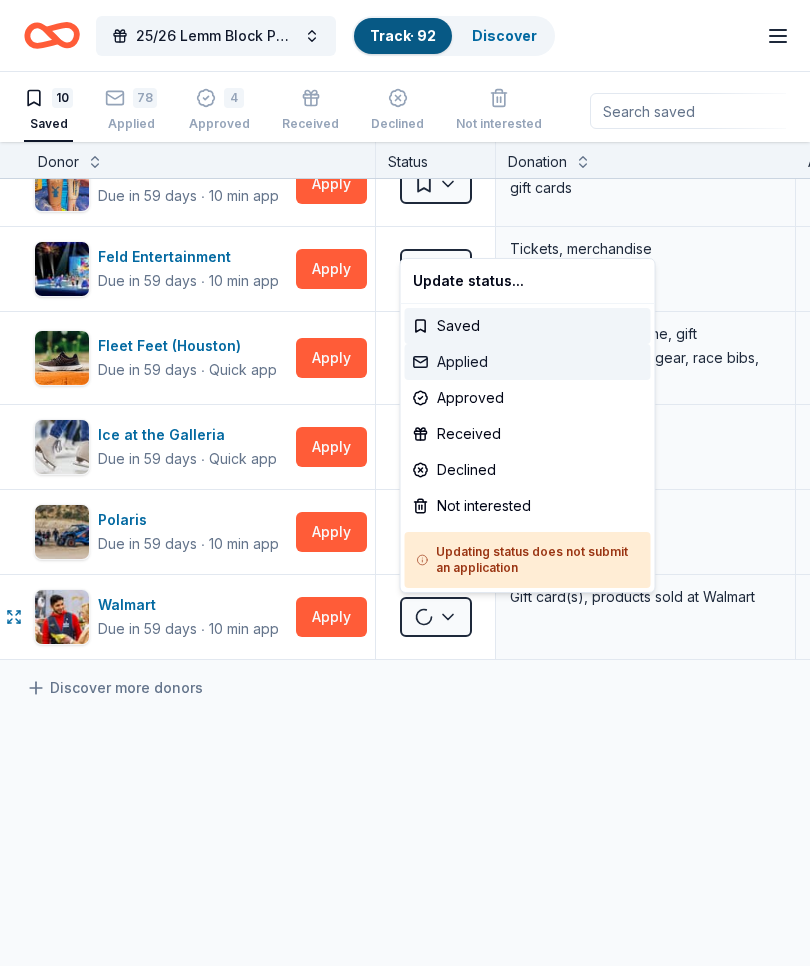 scroll, scrollTop: 292, scrollLeft: 6, axis: both 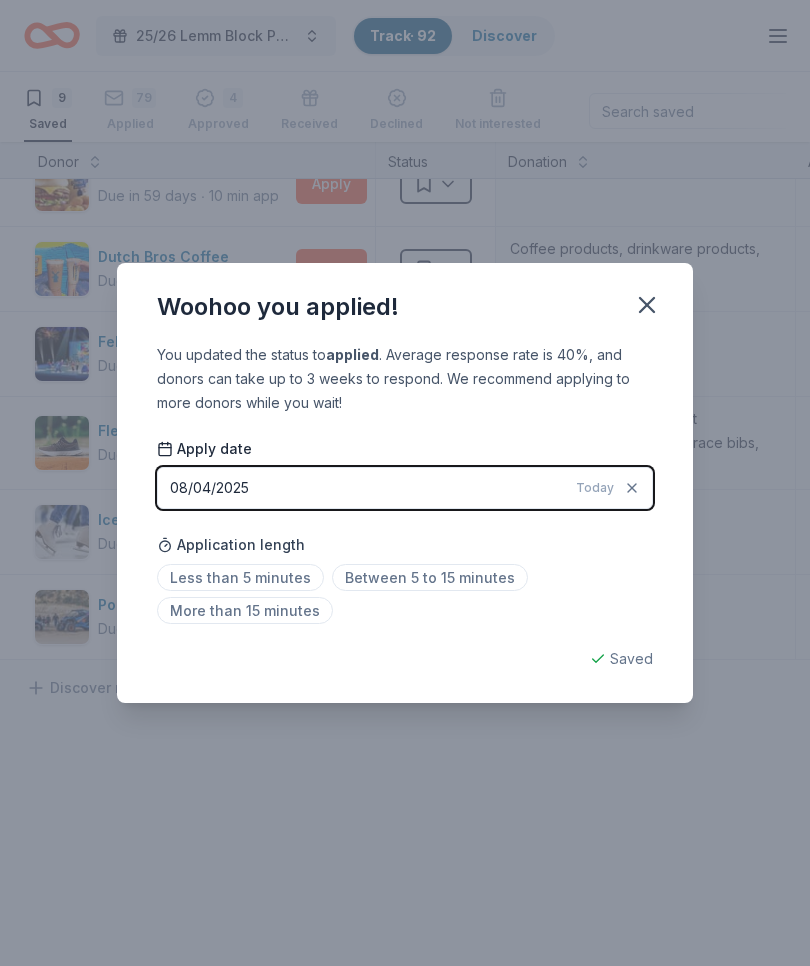 click 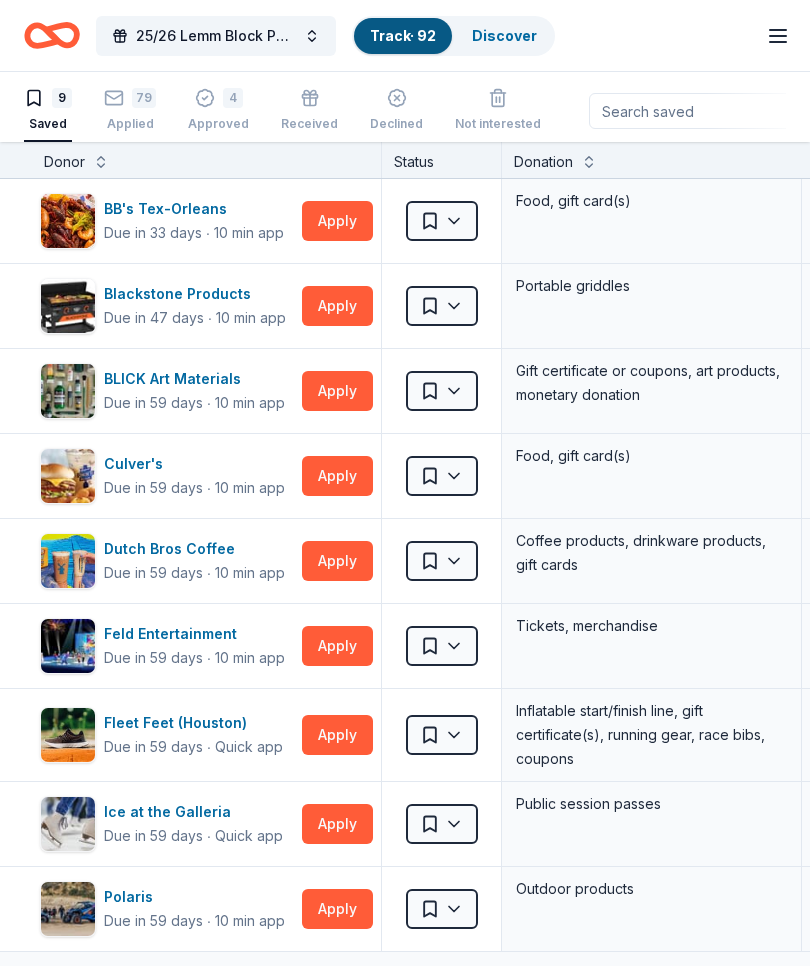 scroll, scrollTop: 0, scrollLeft: 0, axis: both 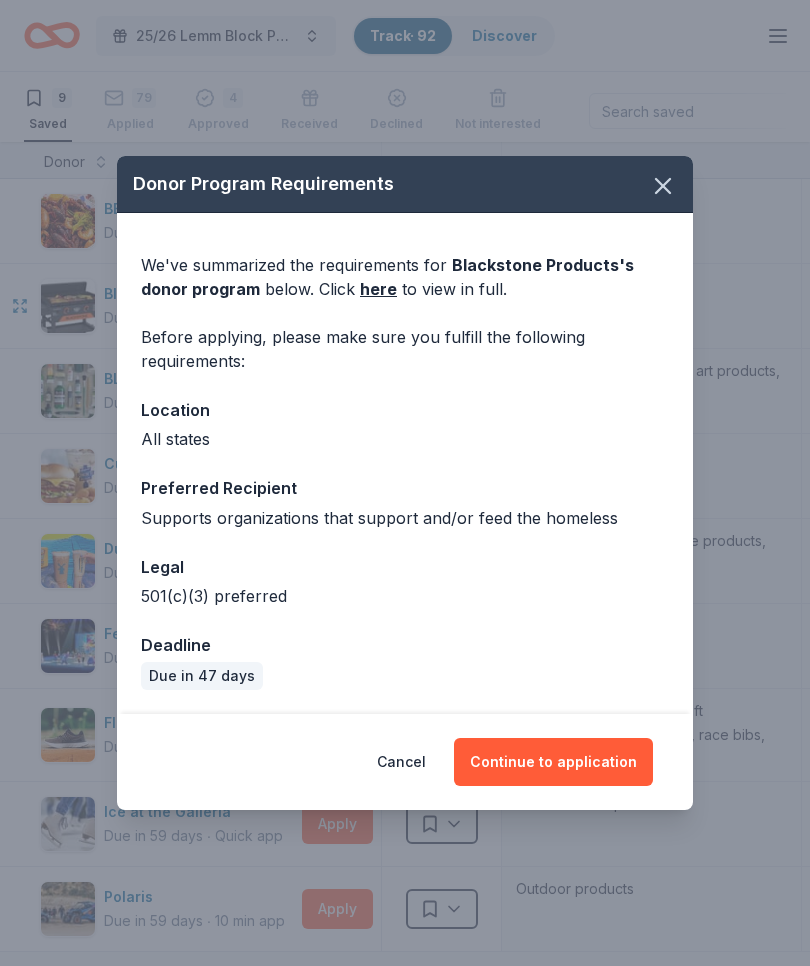 click on "Continue to application" at bounding box center (553, 762) 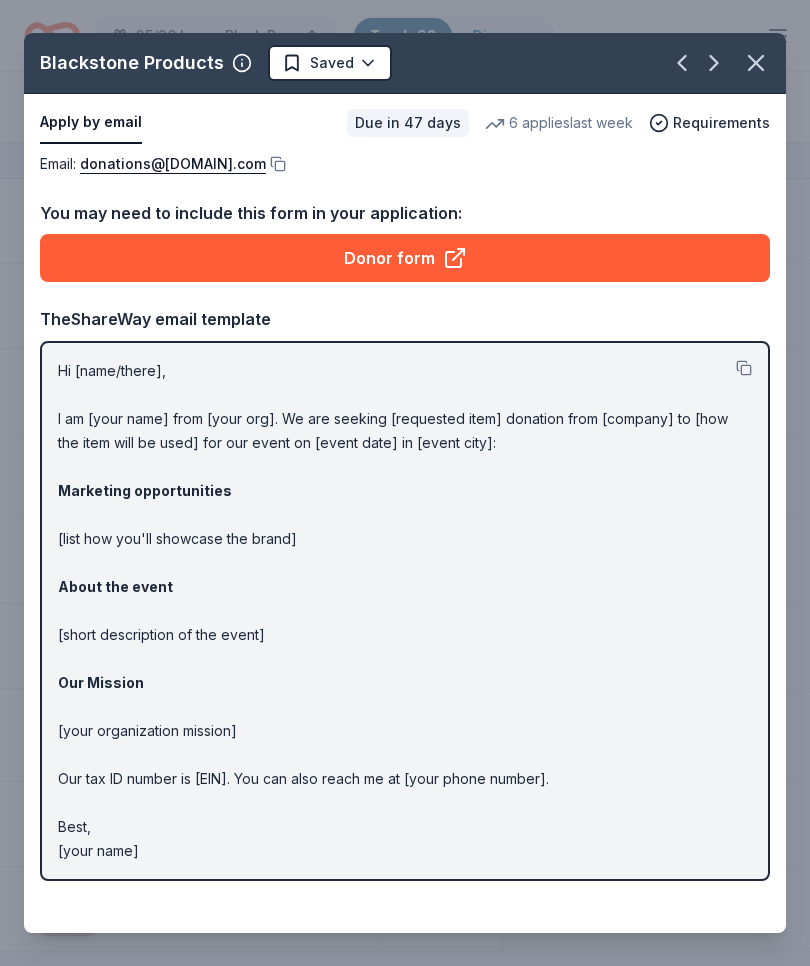 click 